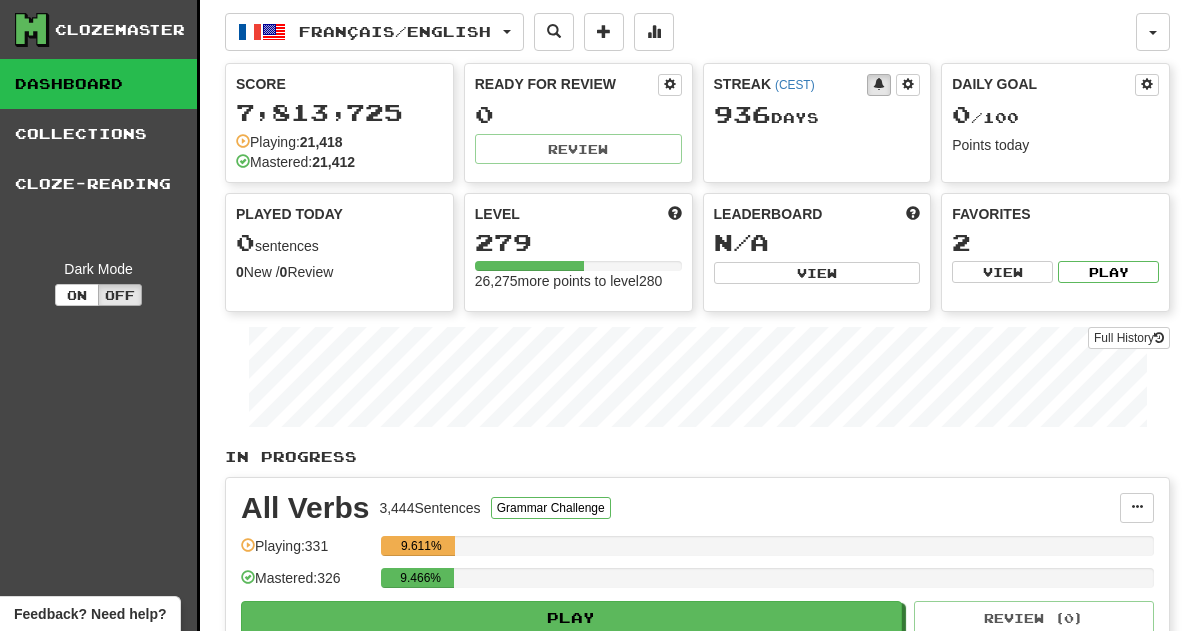 scroll, scrollTop: 0, scrollLeft: 0, axis: both 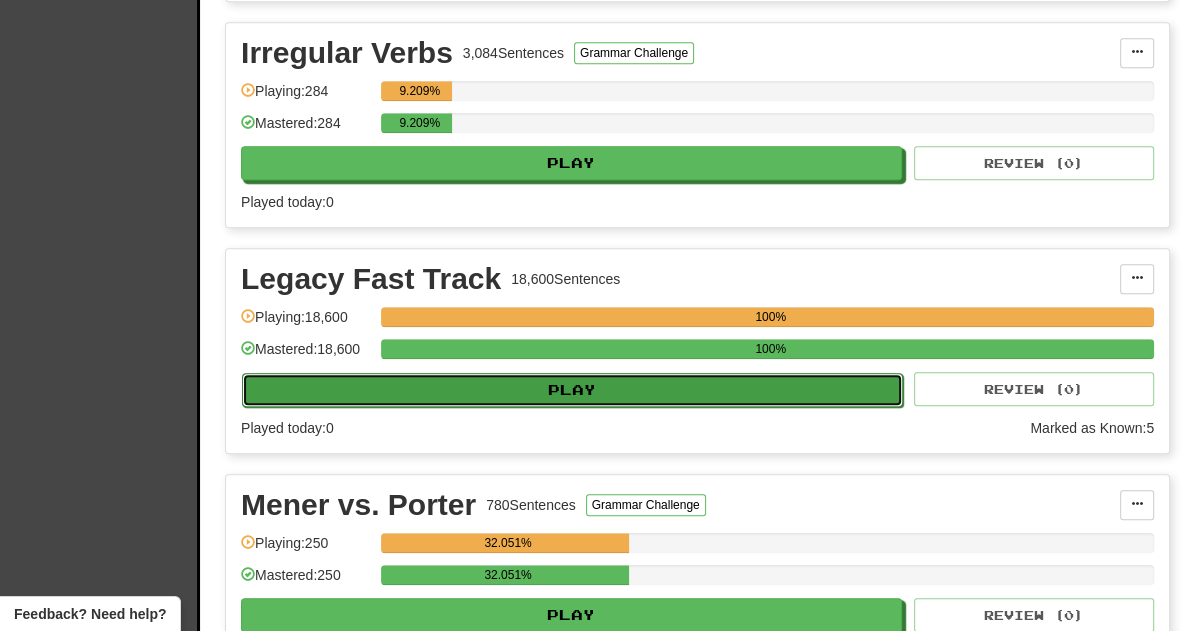 click on "Play" at bounding box center (572, 390) 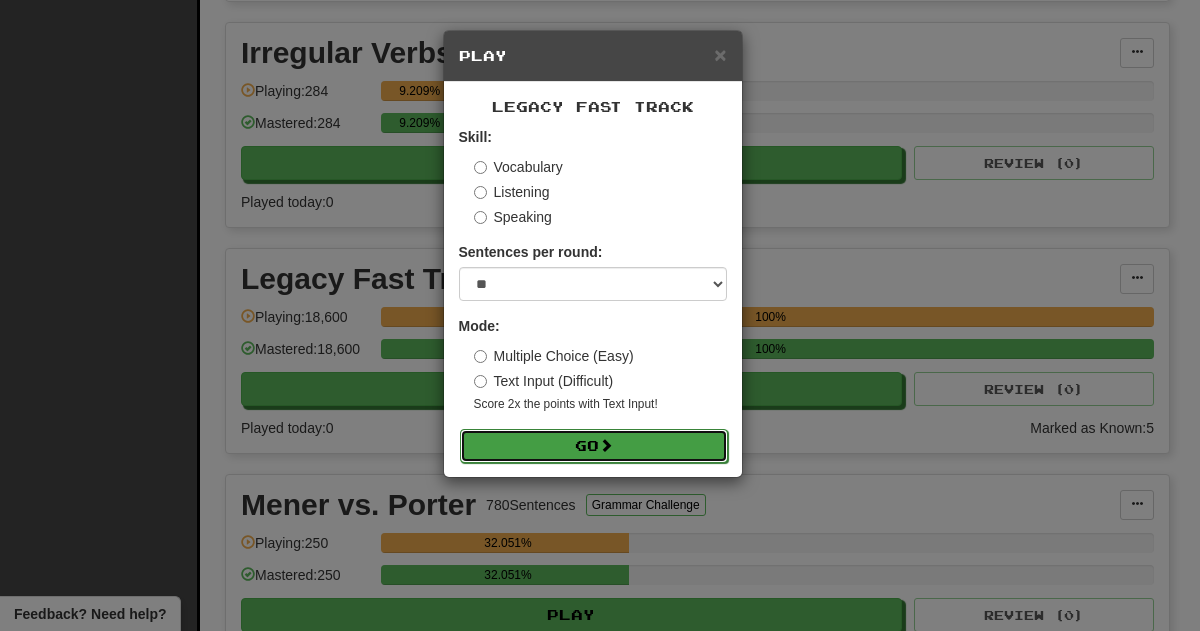 click on "Go" at bounding box center [594, 446] 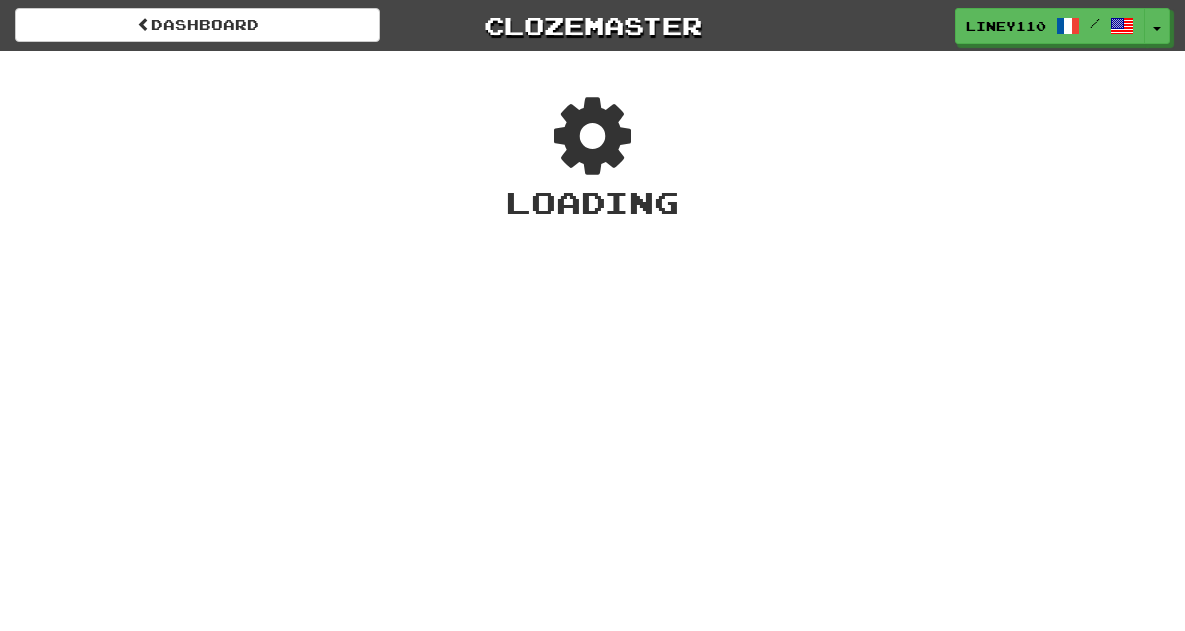 scroll, scrollTop: 0, scrollLeft: 0, axis: both 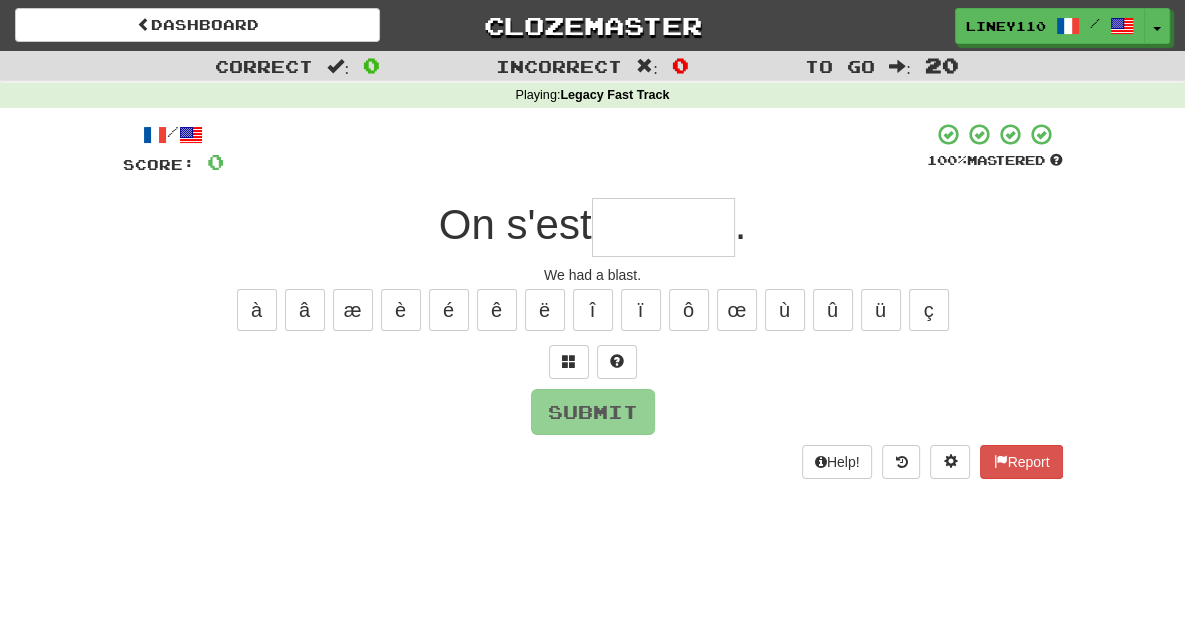 click at bounding box center [663, 227] 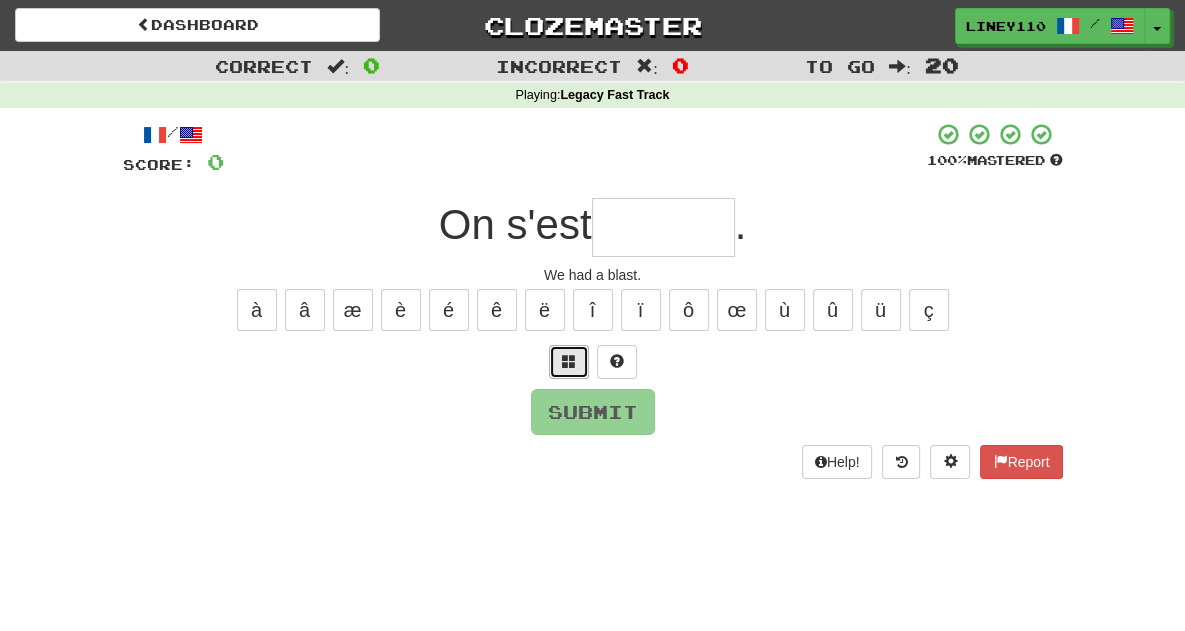 click at bounding box center [569, 361] 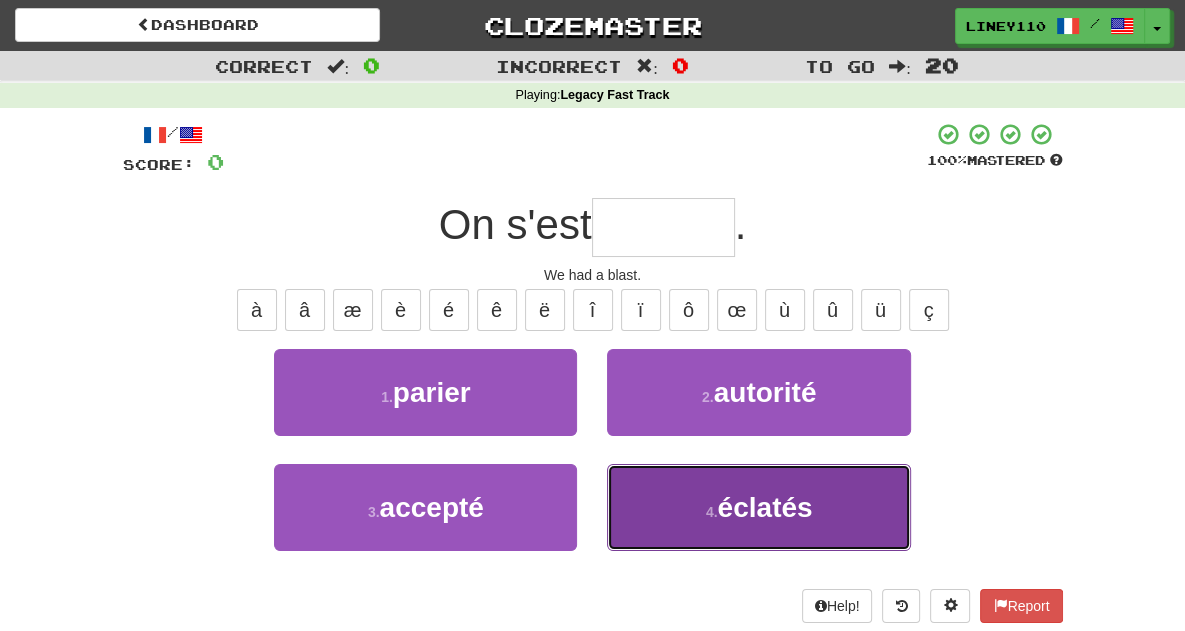 click on "4 .  éclatés" at bounding box center (758, 507) 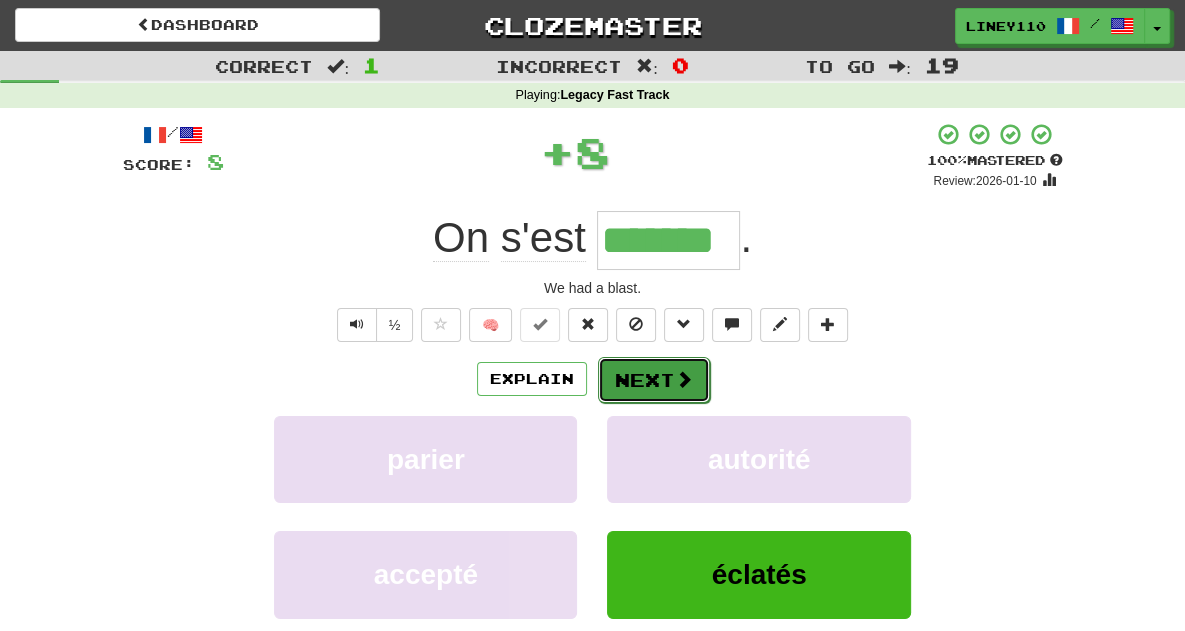 click on "Next" at bounding box center (654, 380) 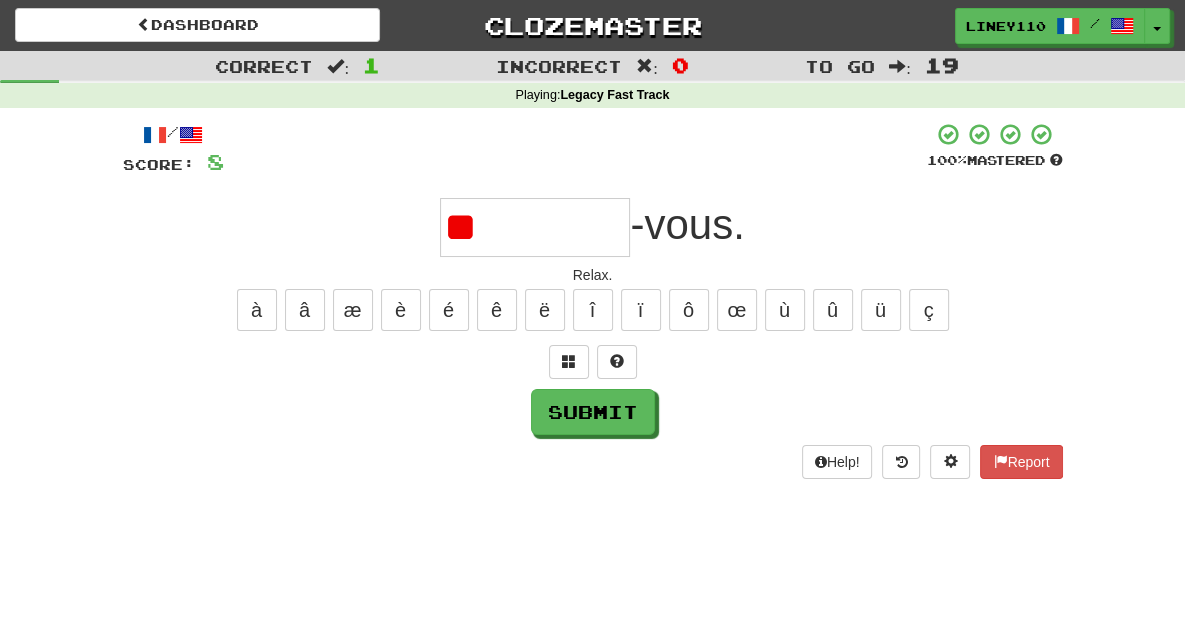 type on "*" 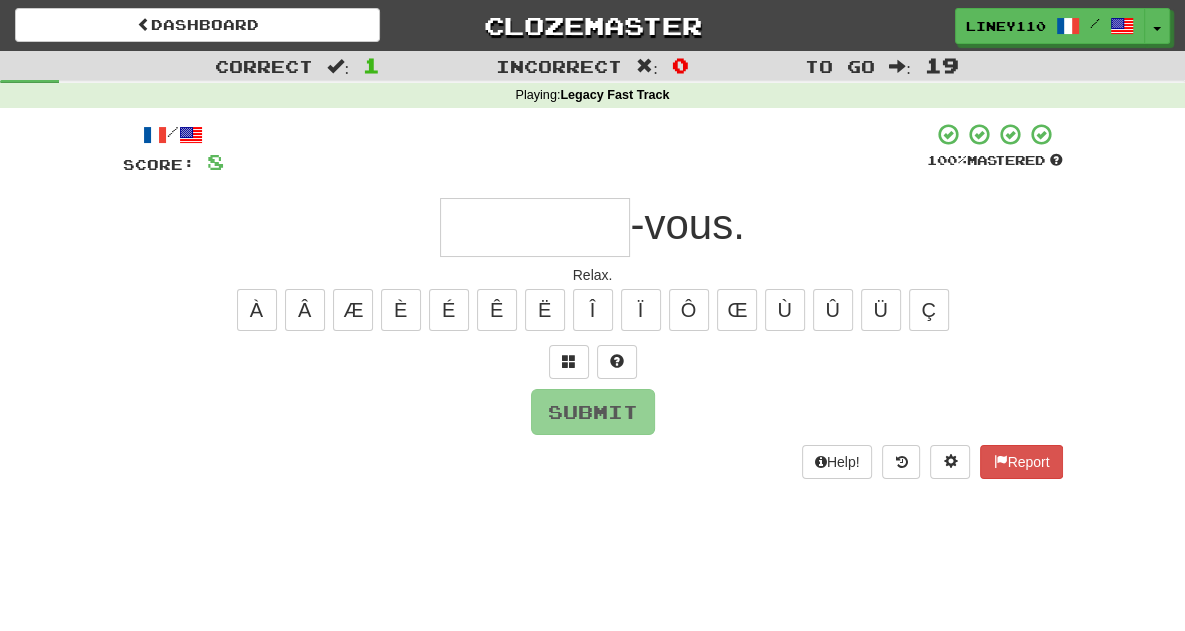 type on "*" 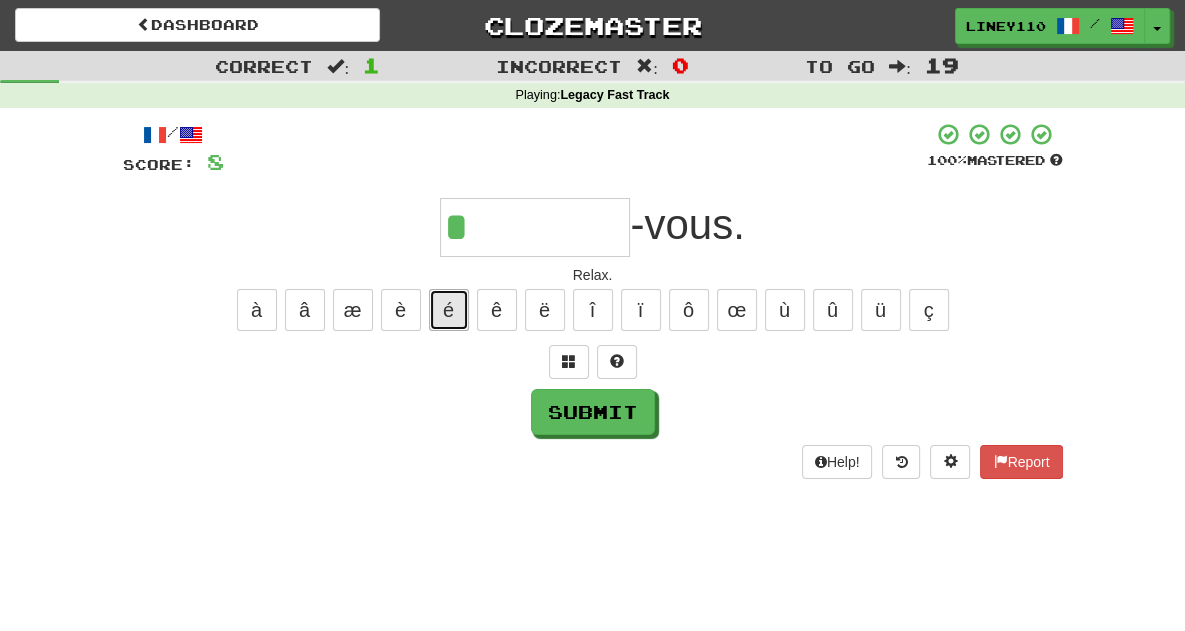 drag, startPoint x: 450, startPoint y: 314, endPoint x: 464, endPoint y: 317, distance: 14.3178215 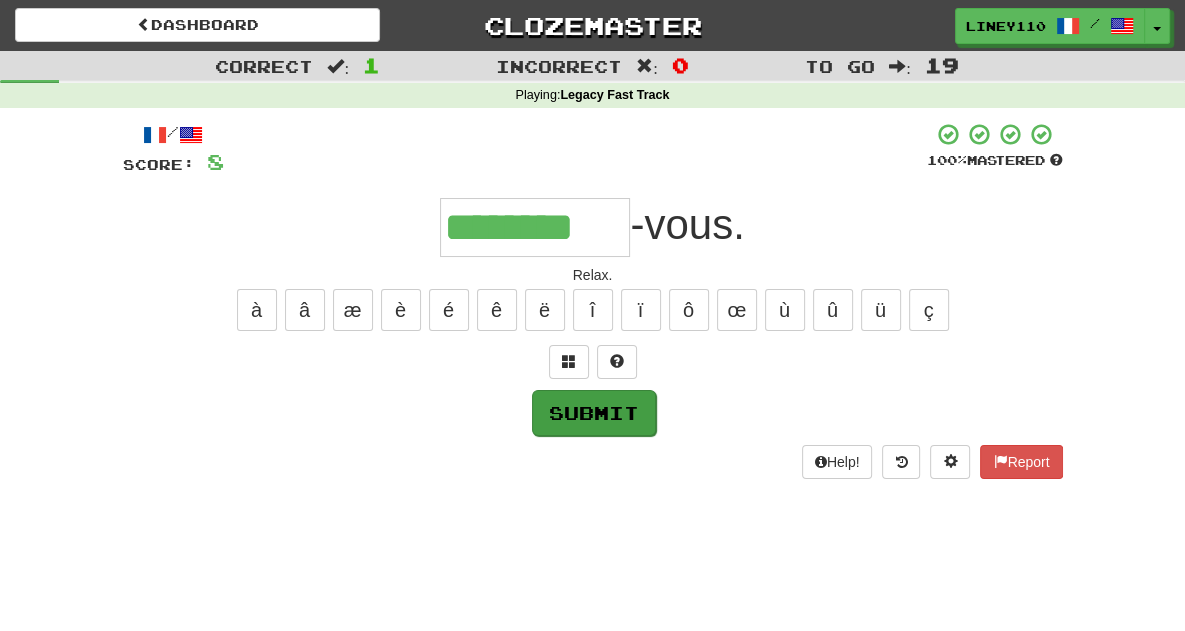 type on "********" 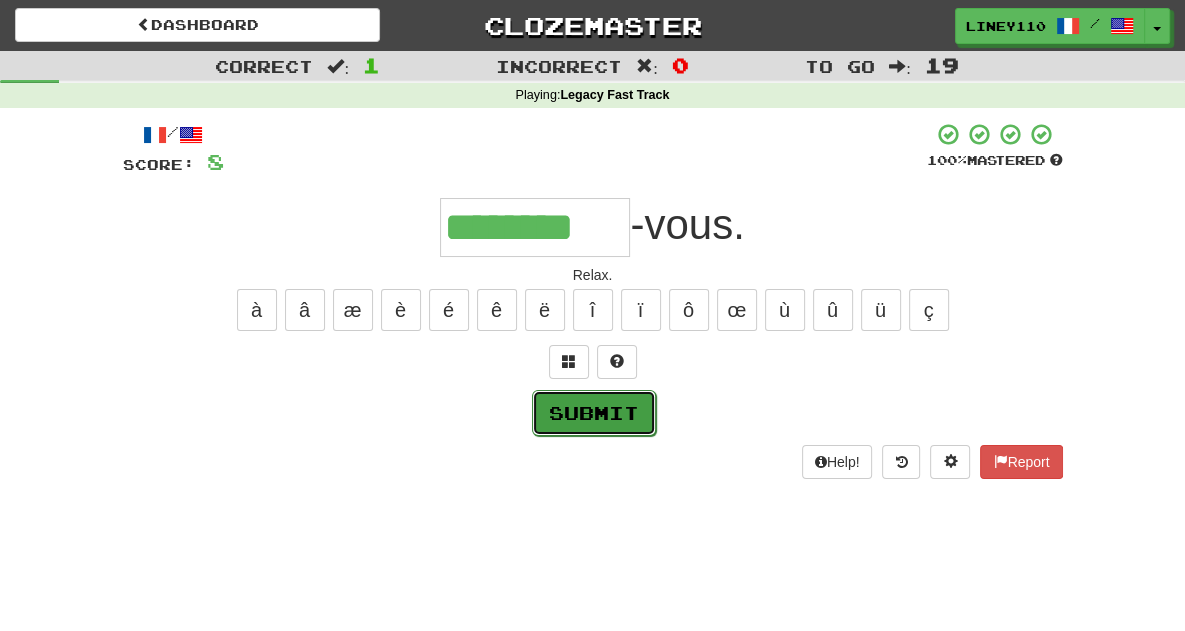 click on "Submit" at bounding box center [594, 413] 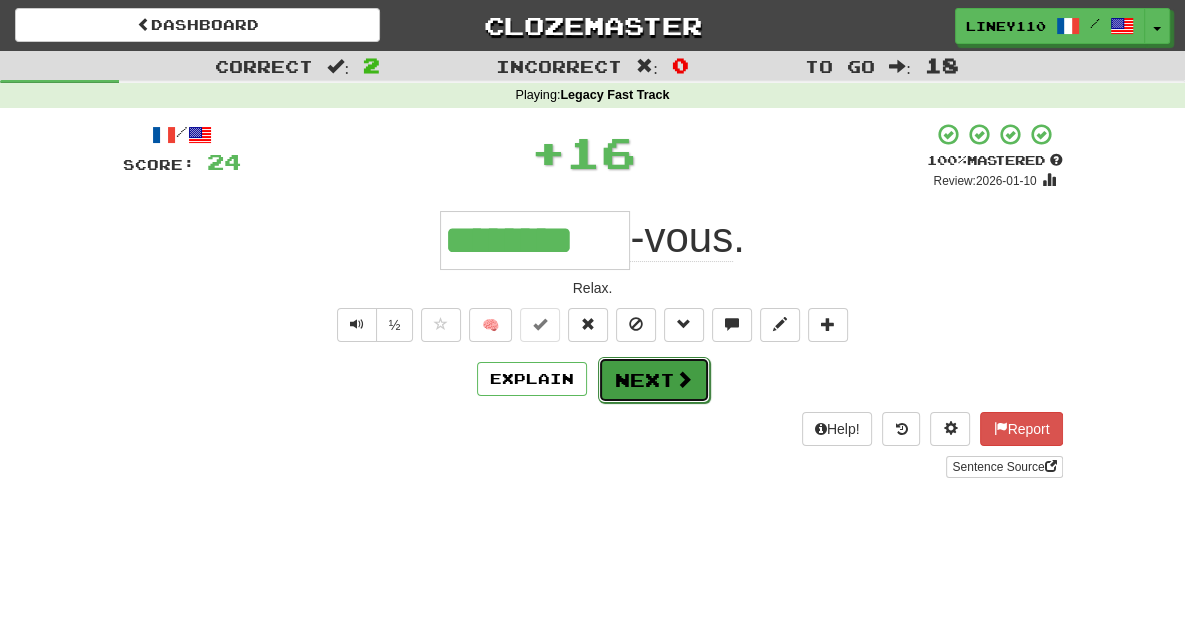 click on "Next" at bounding box center [654, 380] 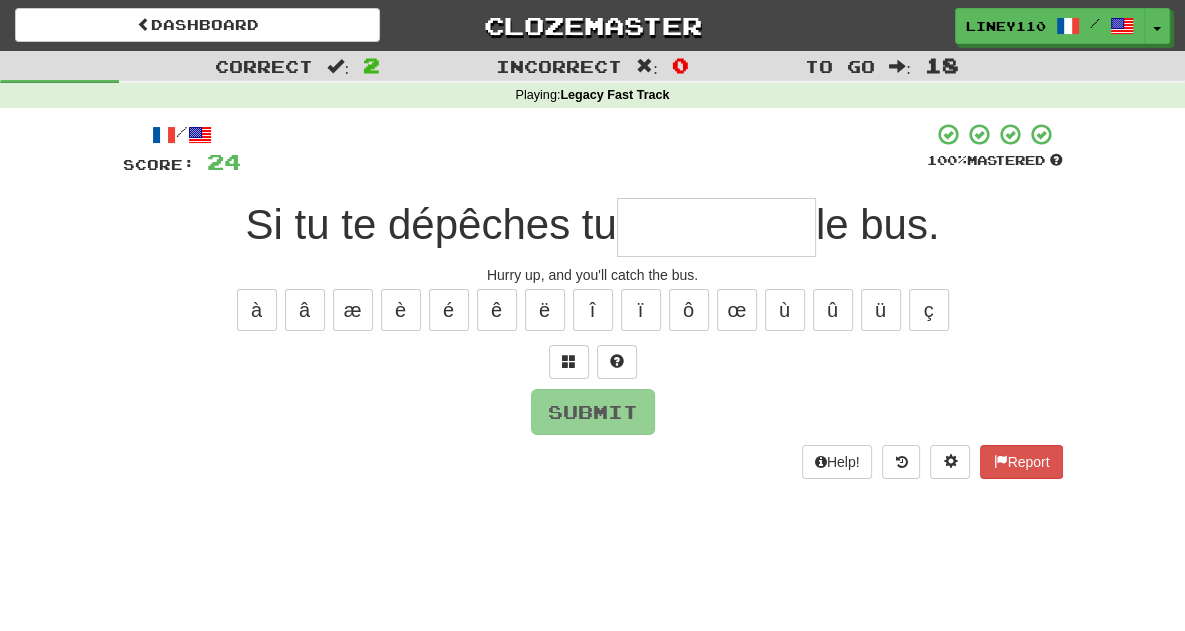 click at bounding box center (716, 227) 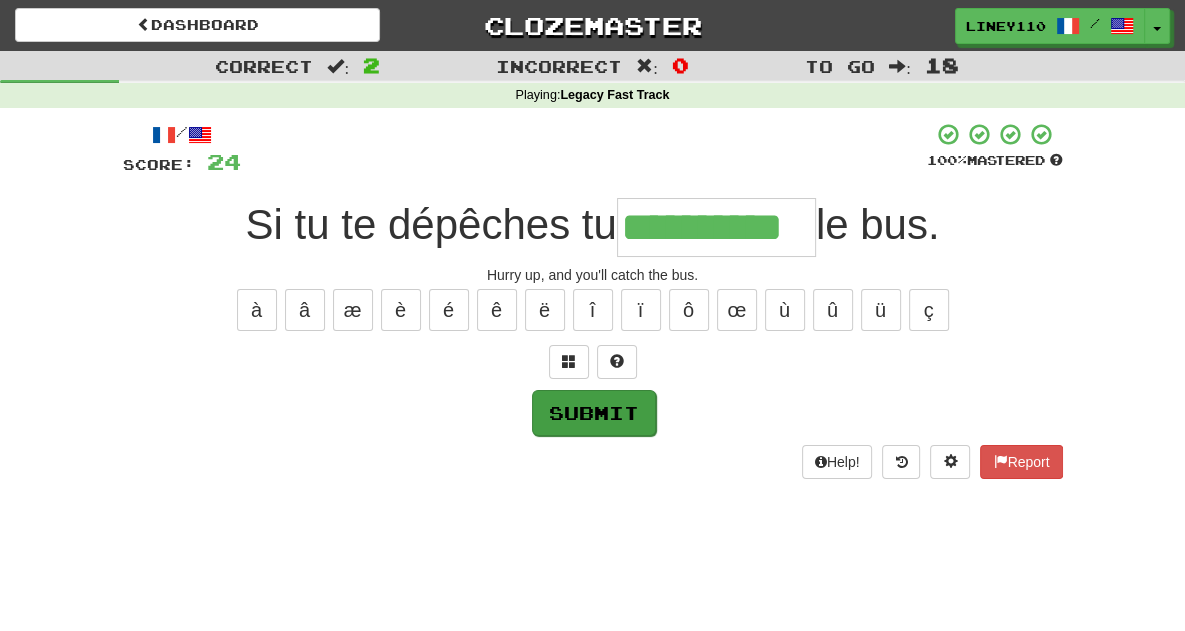type on "**********" 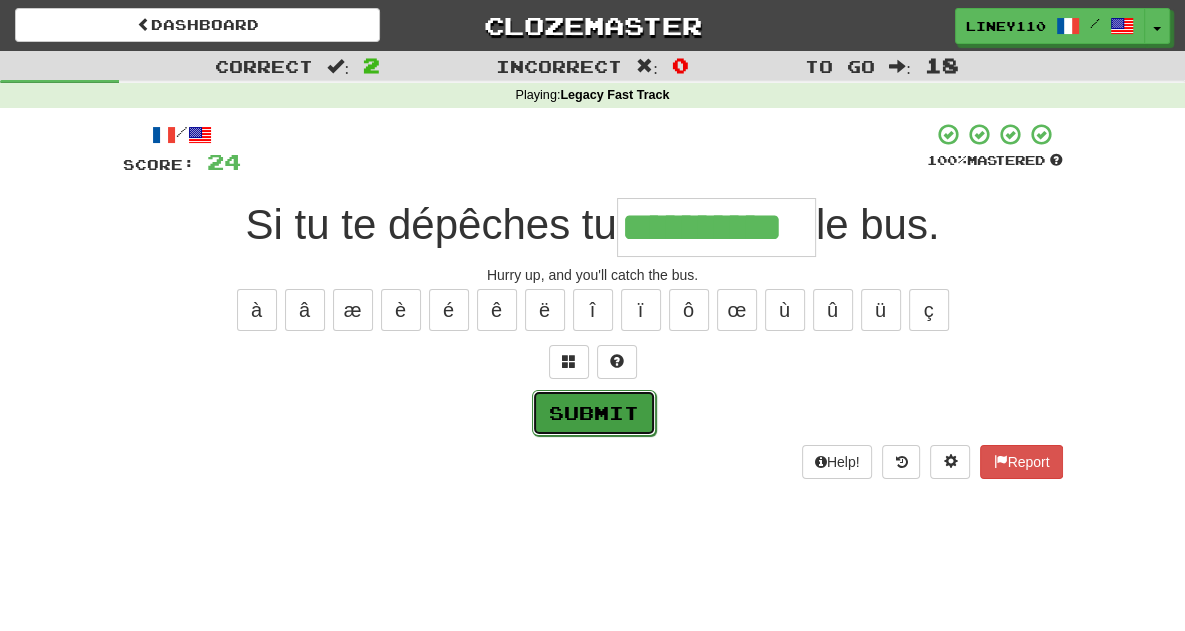 click on "Submit" at bounding box center [594, 413] 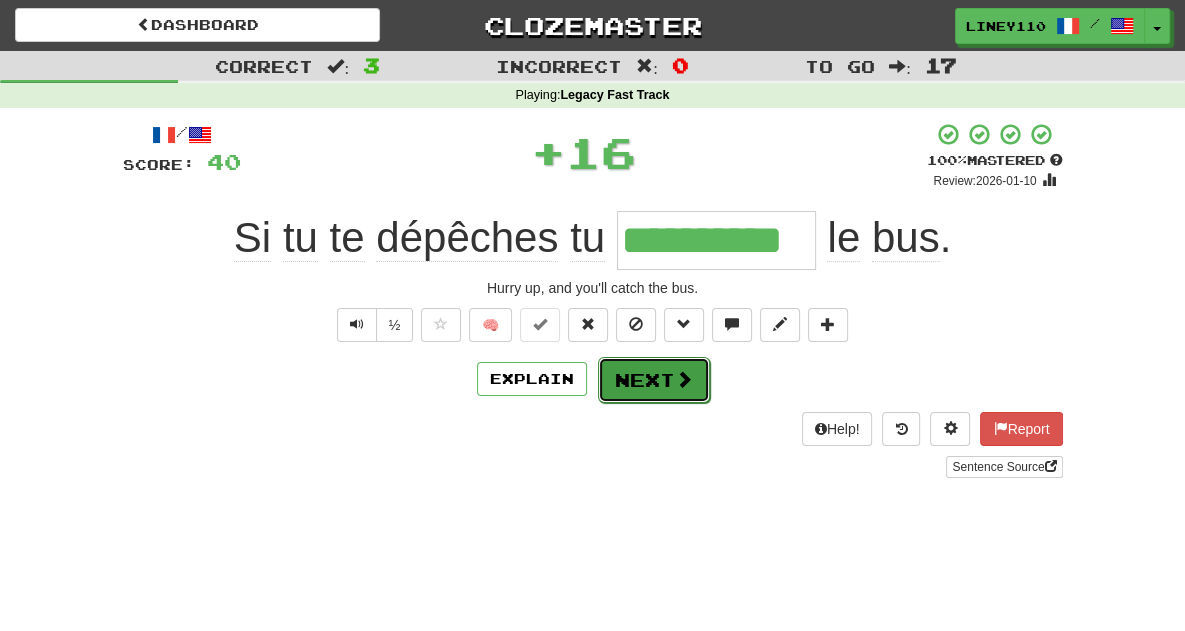 click on "Next" at bounding box center [654, 380] 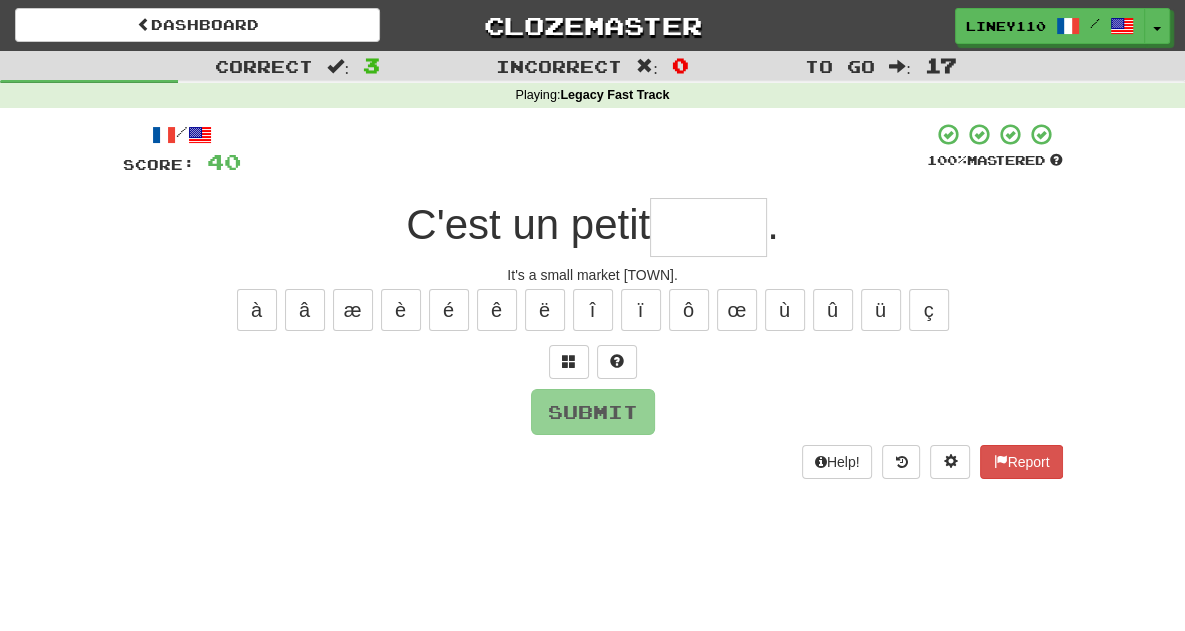 click at bounding box center [708, 227] 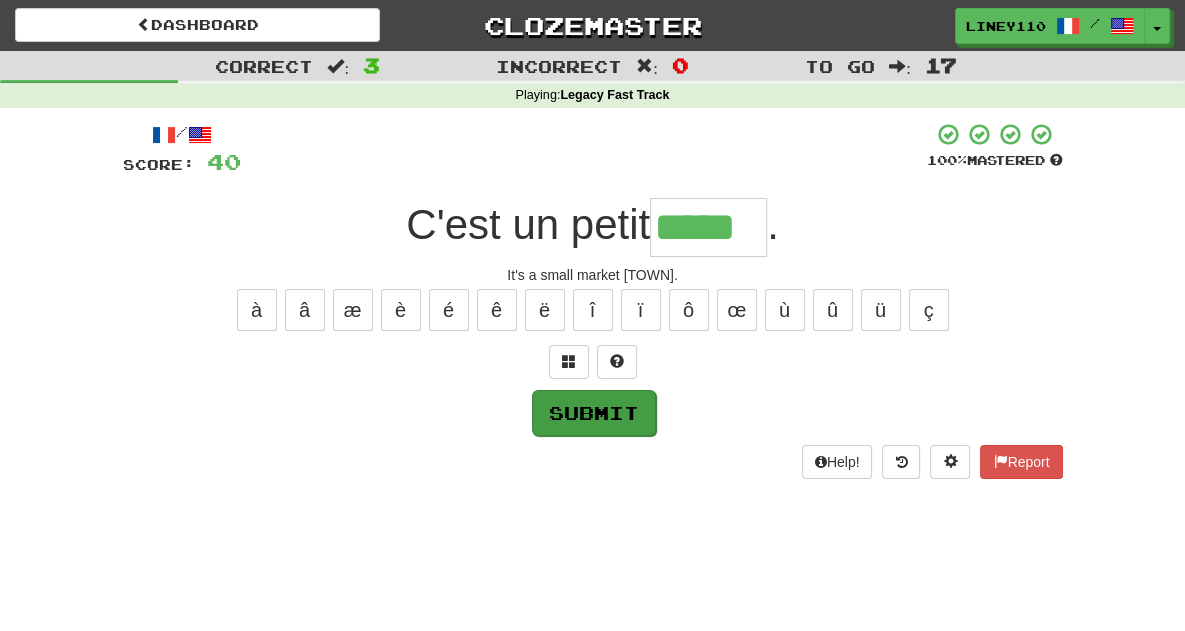type on "*****" 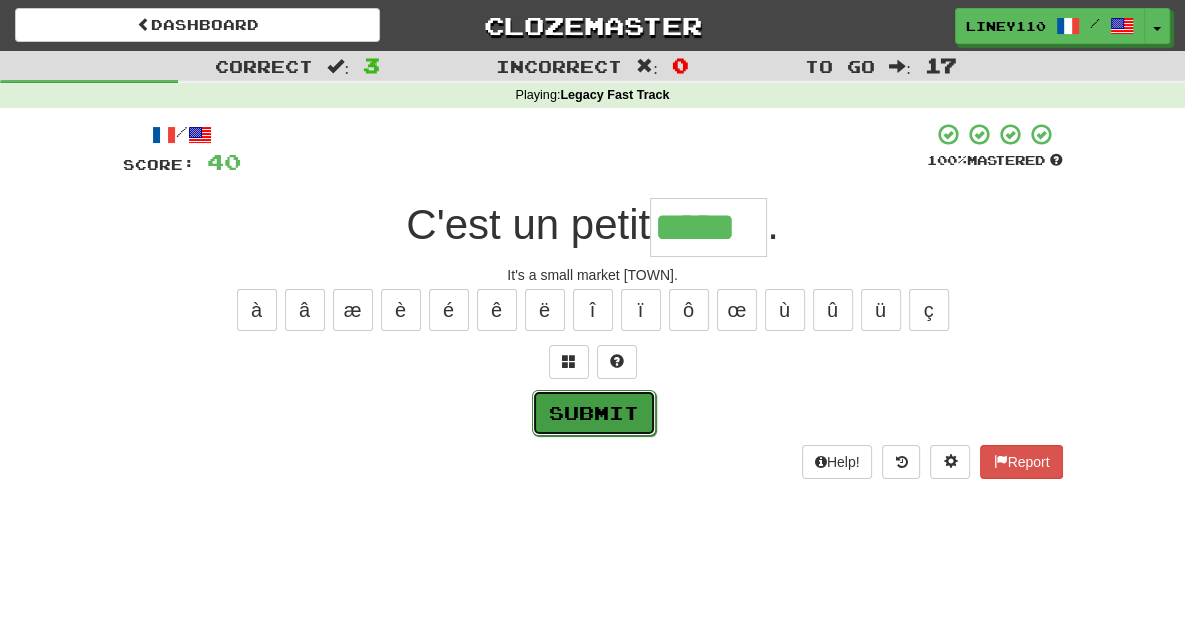 click on "Submit" at bounding box center [594, 413] 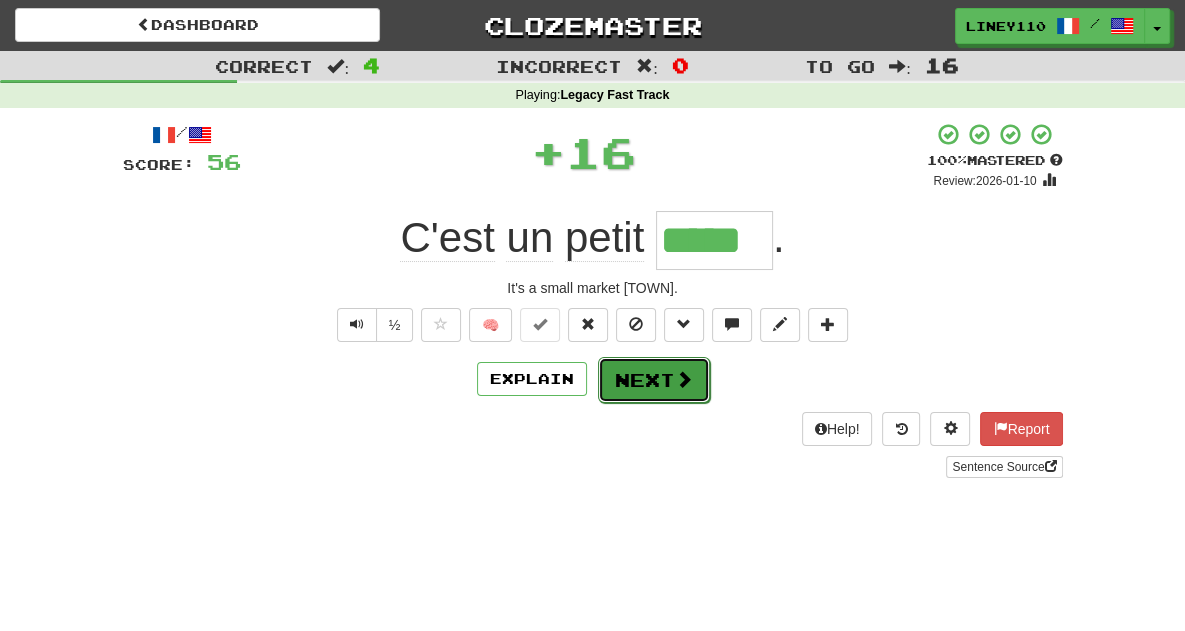 click on "Next" at bounding box center (654, 380) 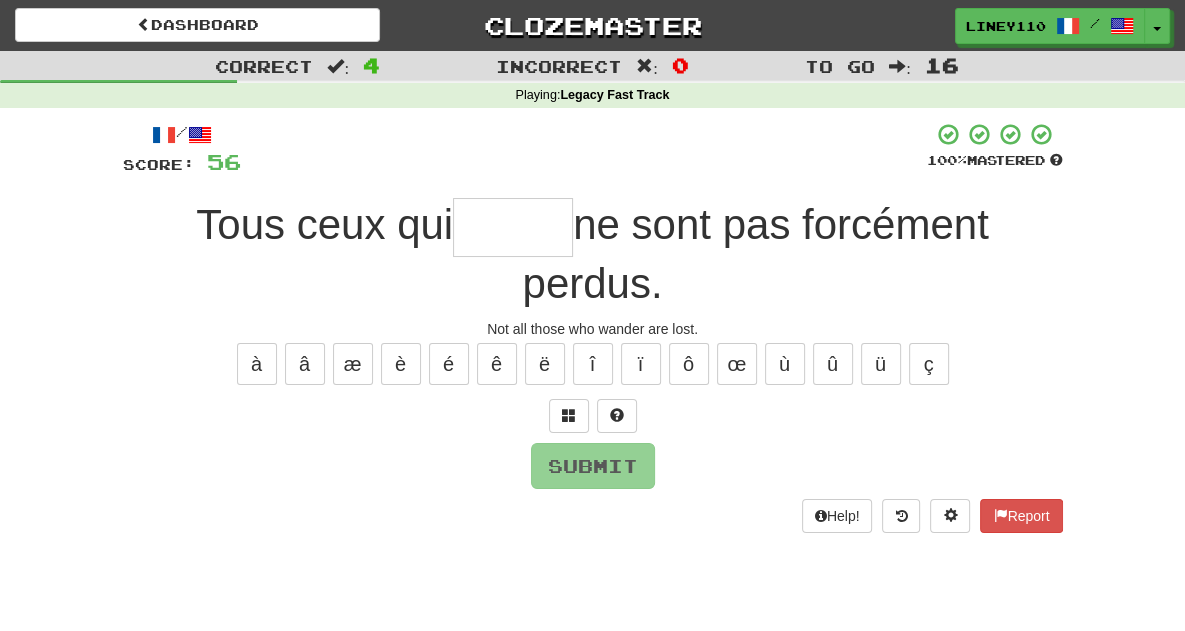click at bounding box center (513, 227) 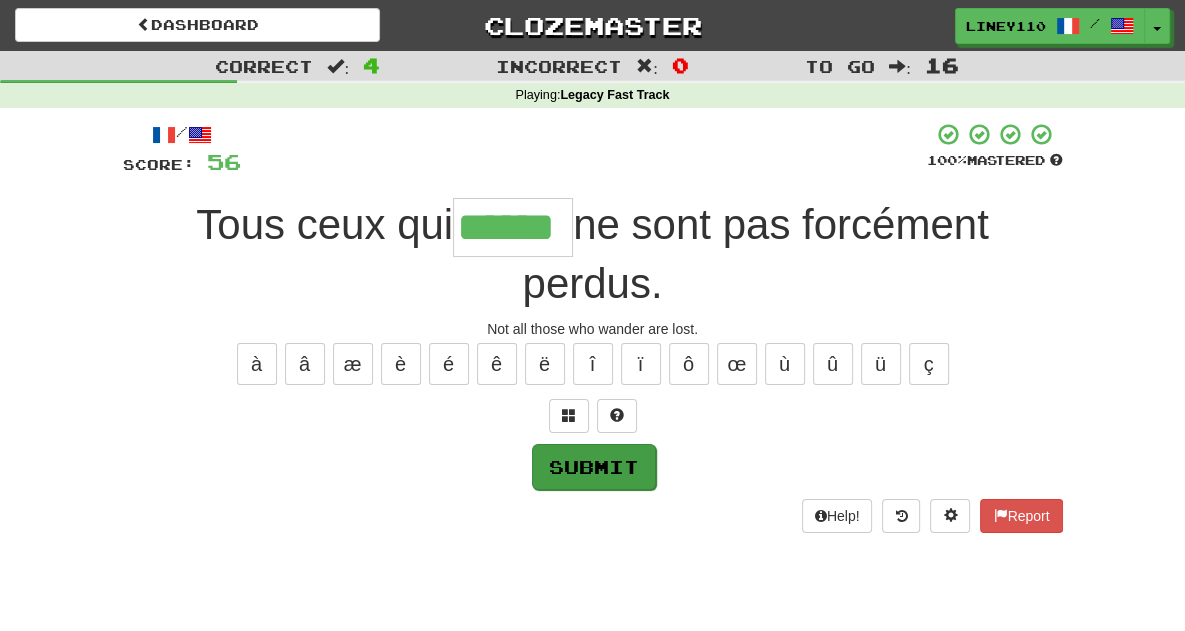 type on "******" 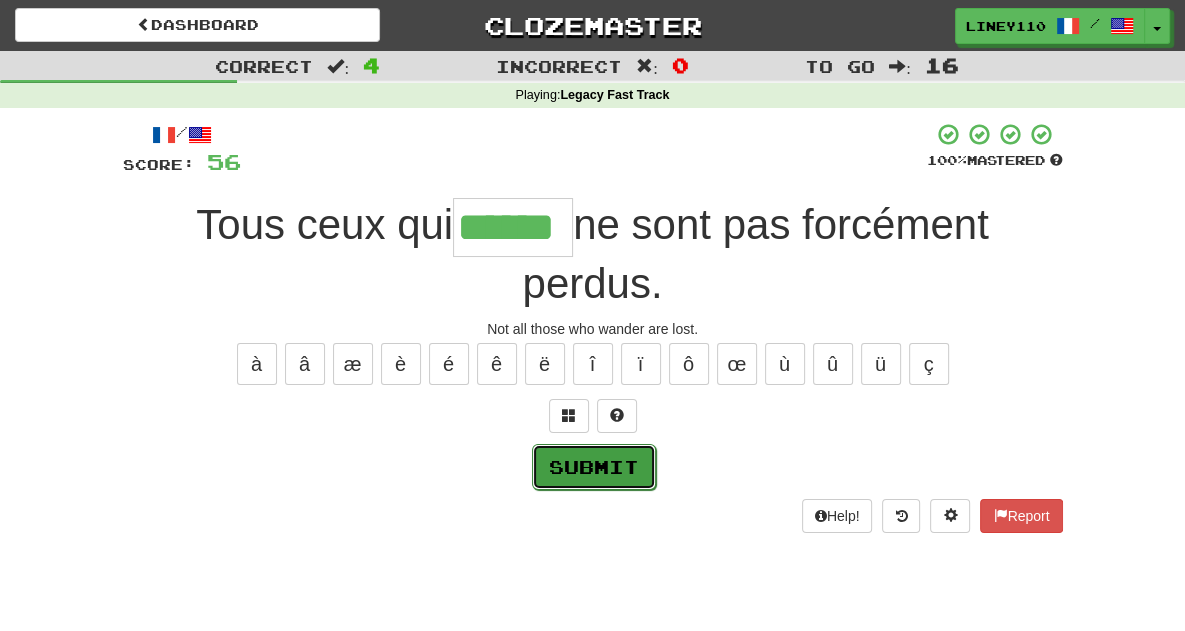 click on "Submit" at bounding box center (594, 467) 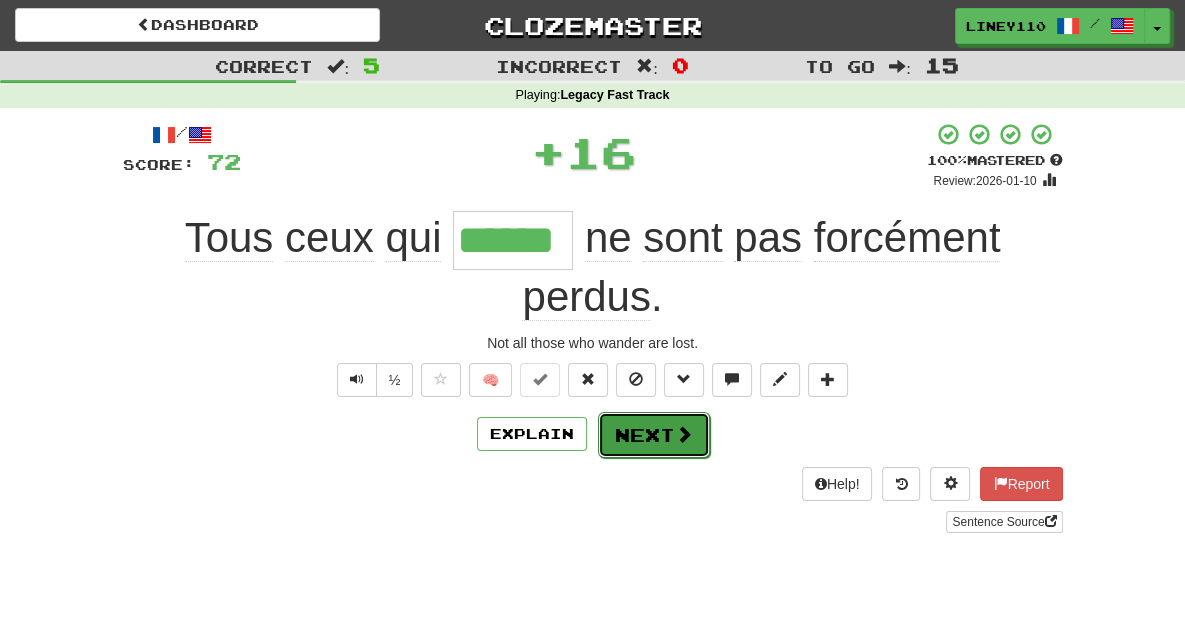 click on "Next" at bounding box center [654, 435] 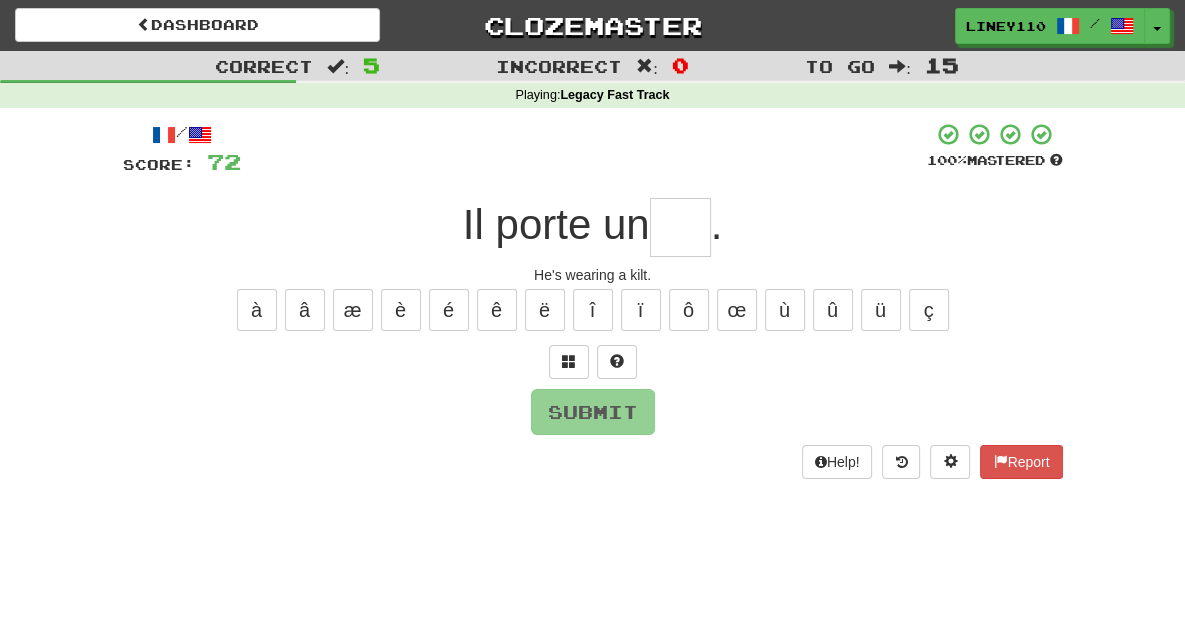 click at bounding box center [680, 227] 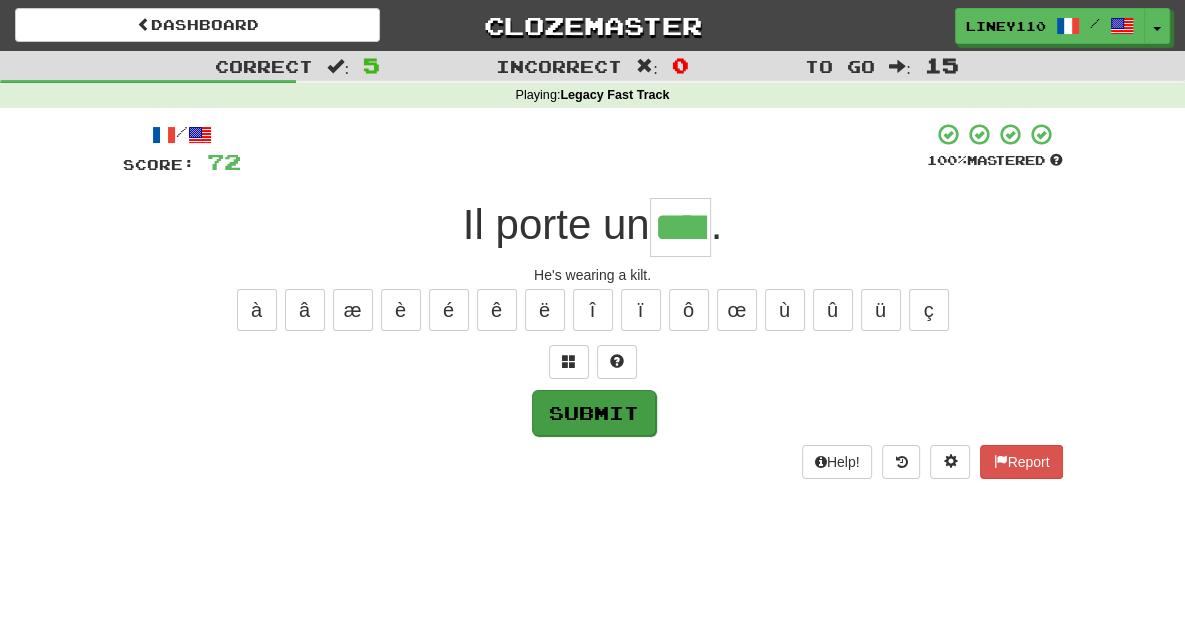 type on "****" 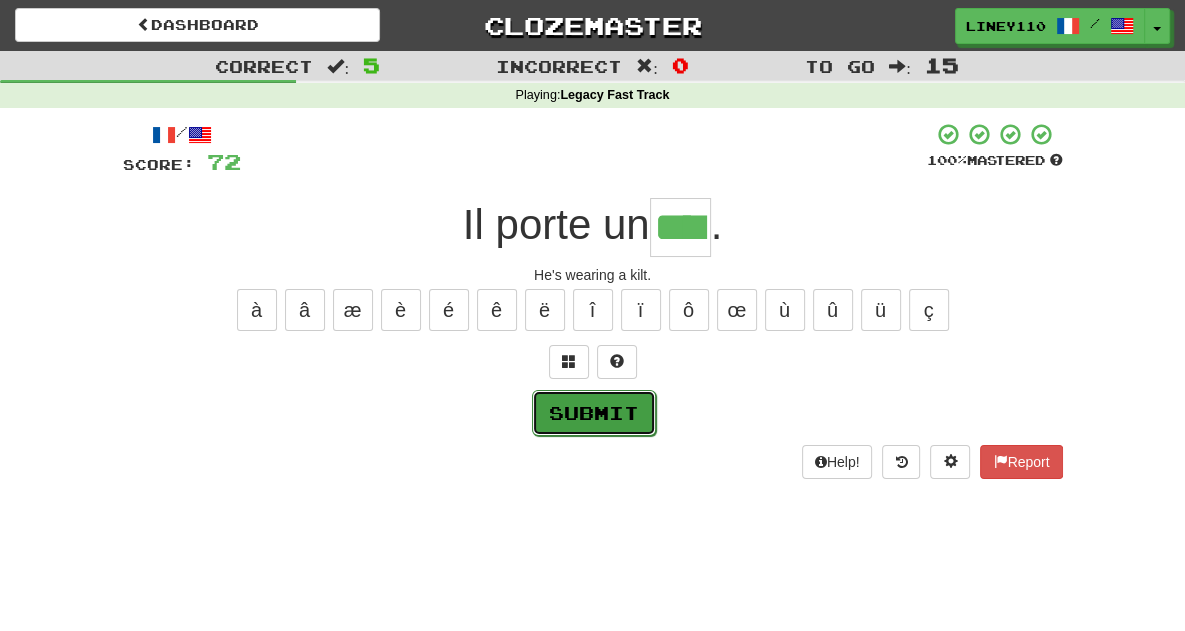 click on "Submit" at bounding box center [594, 413] 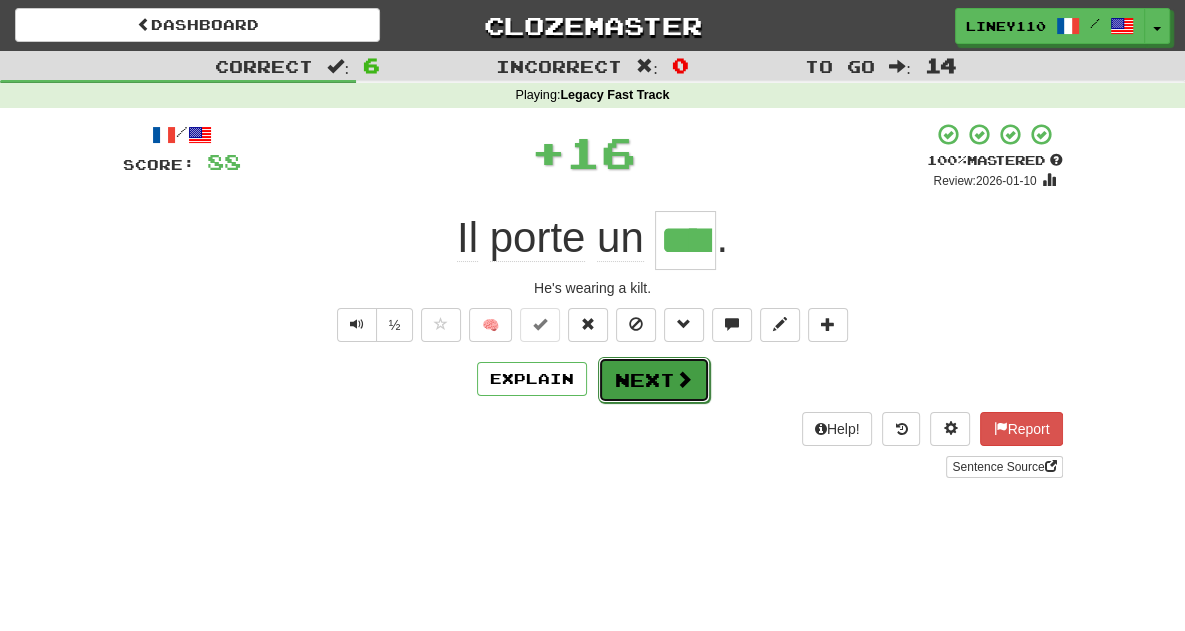 click on "Next" at bounding box center [654, 380] 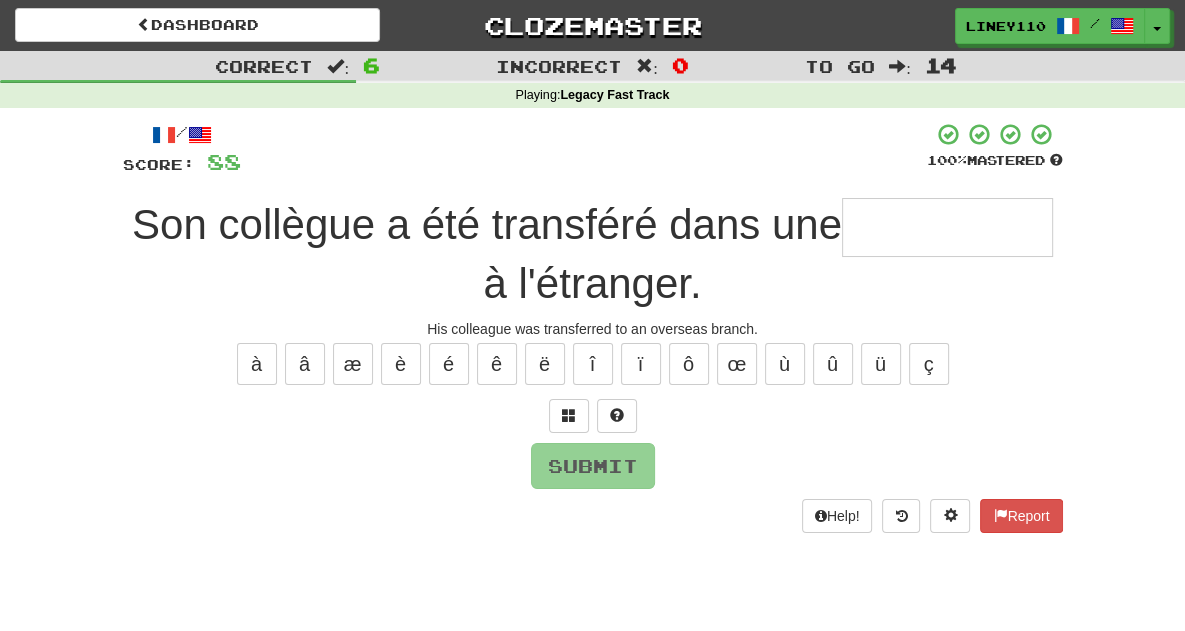 type on "*" 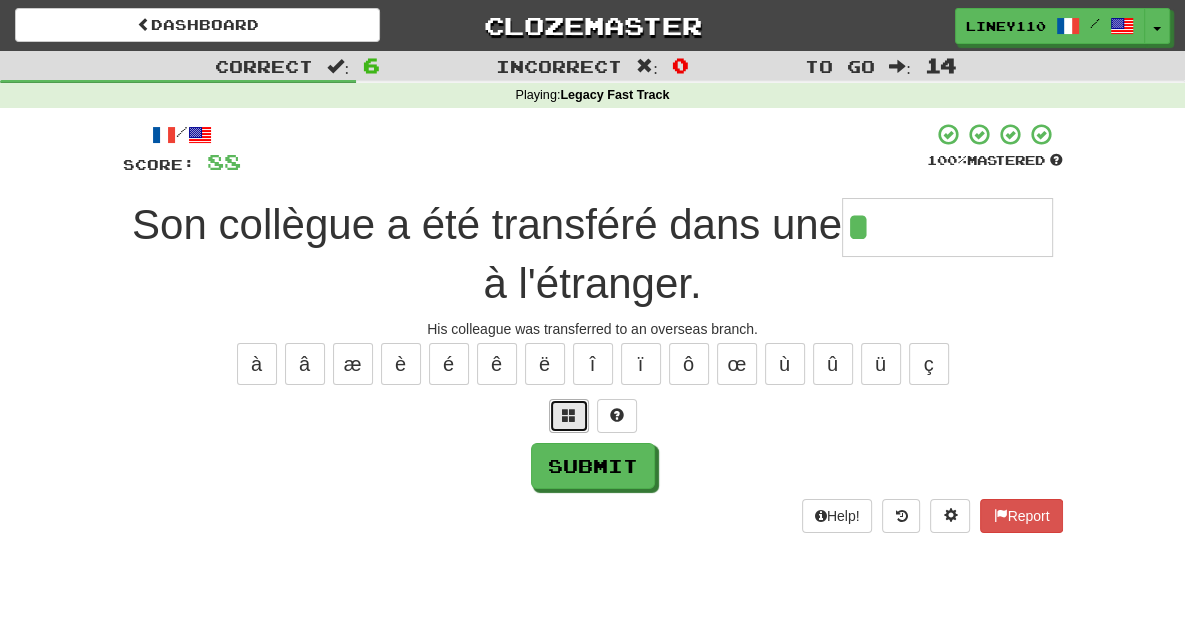 click at bounding box center (569, 415) 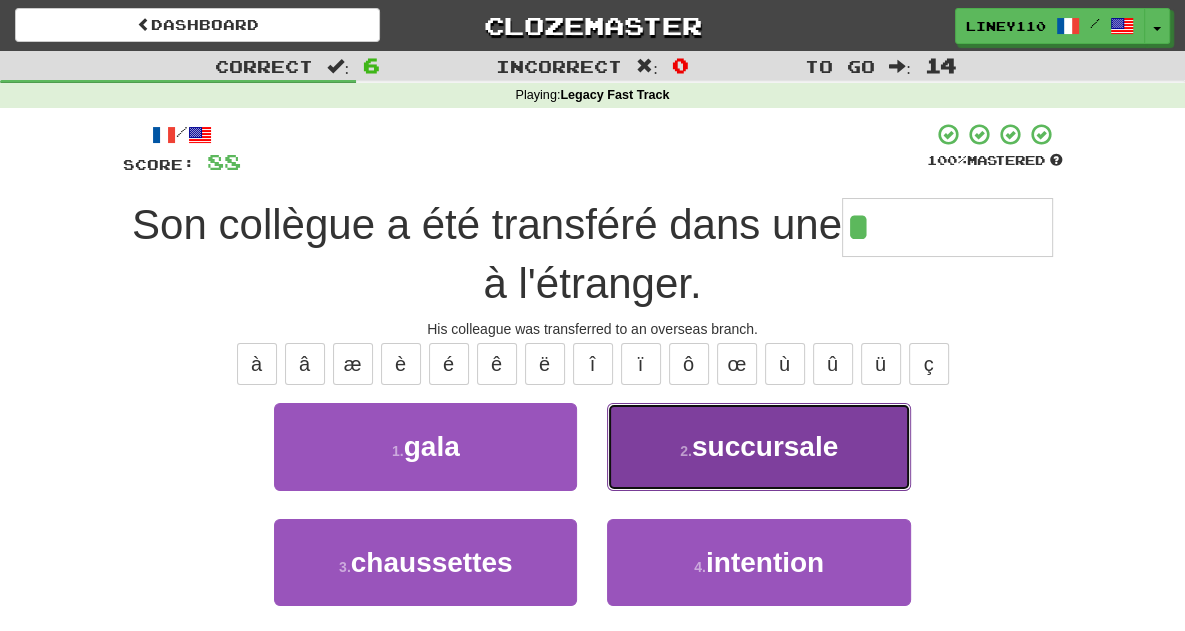 click on "2 .  succursale" at bounding box center (758, 446) 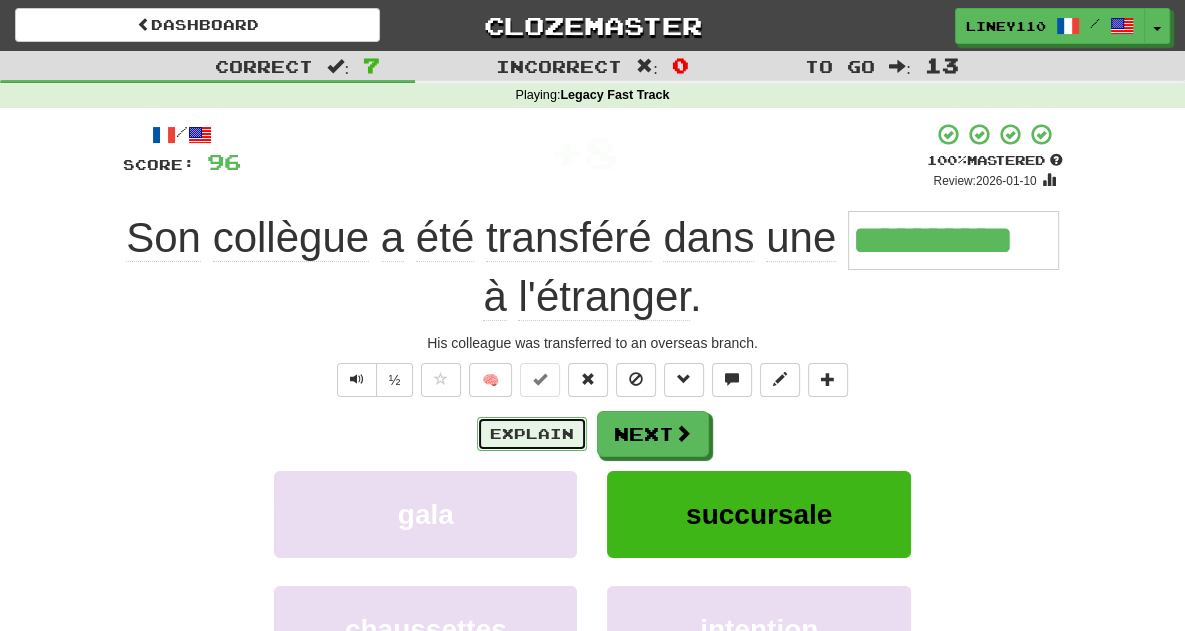 click on "Explain" at bounding box center (532, 434) 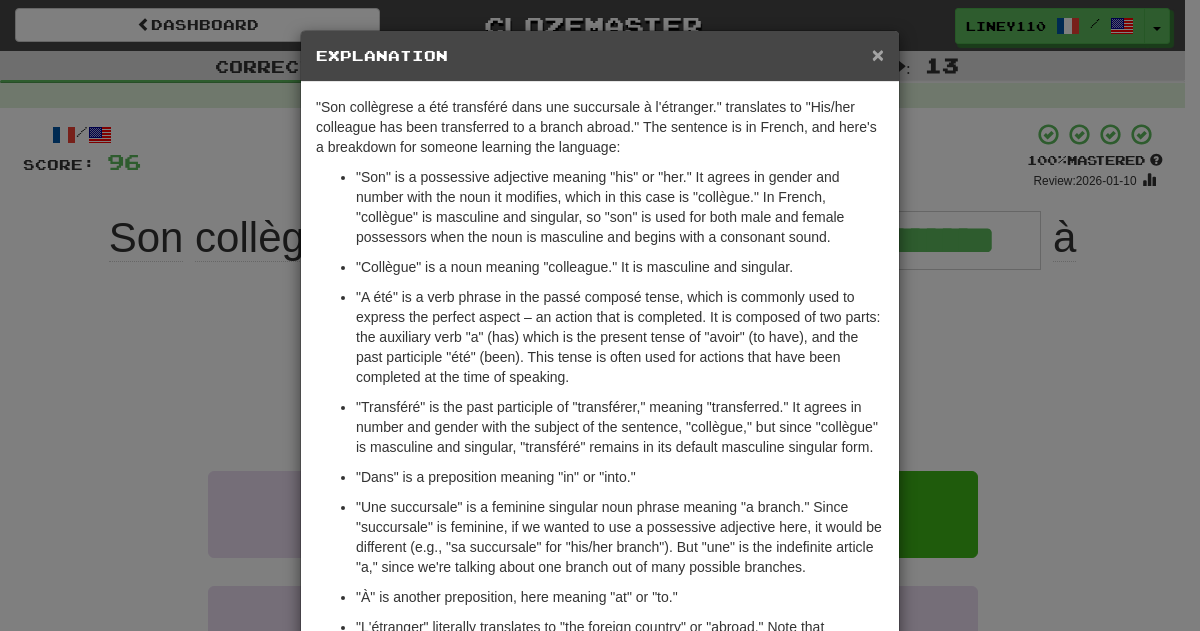click on "×" at bounding box center [878, 54] 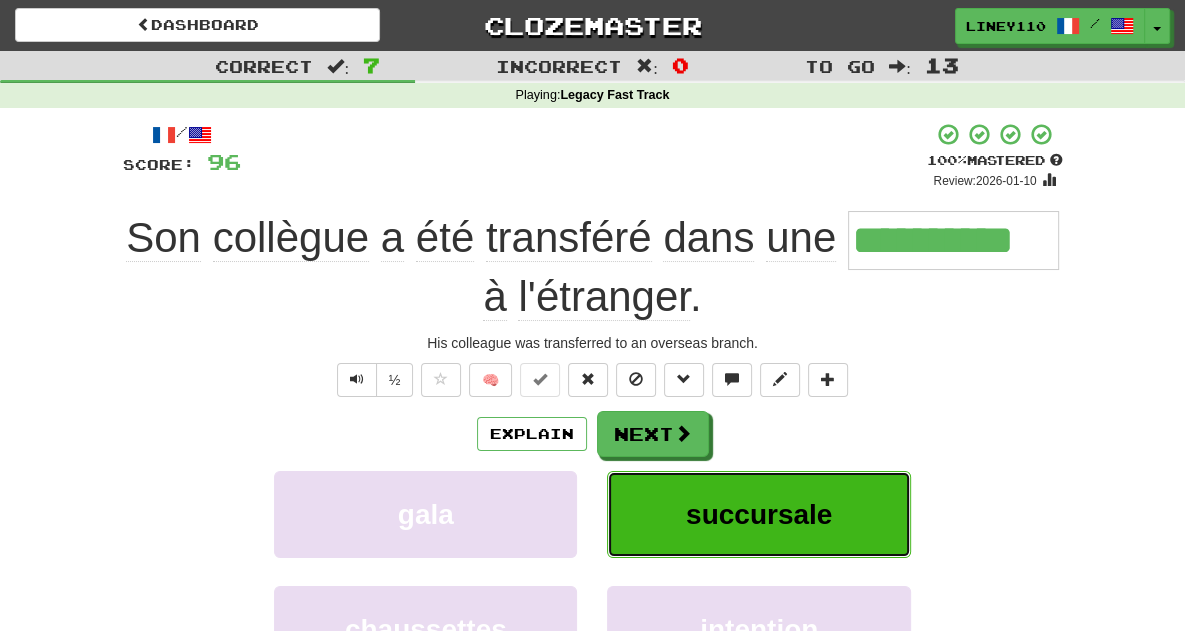 click on "succursale" at bounding box center [759, 514] 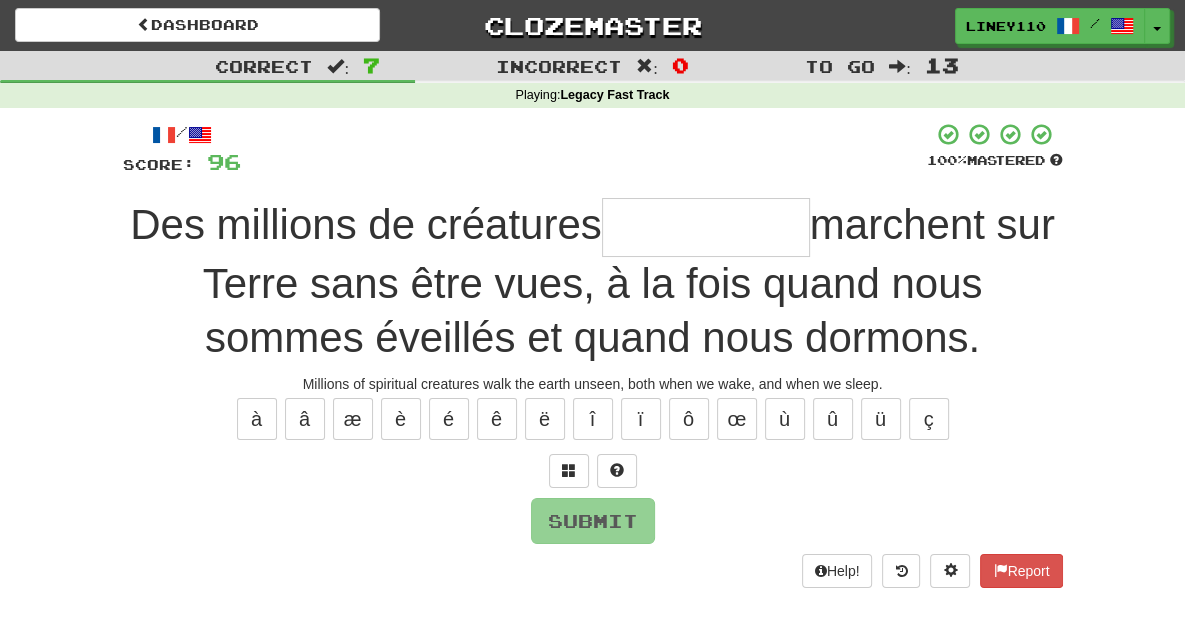 click at bounding box center (706, 227) 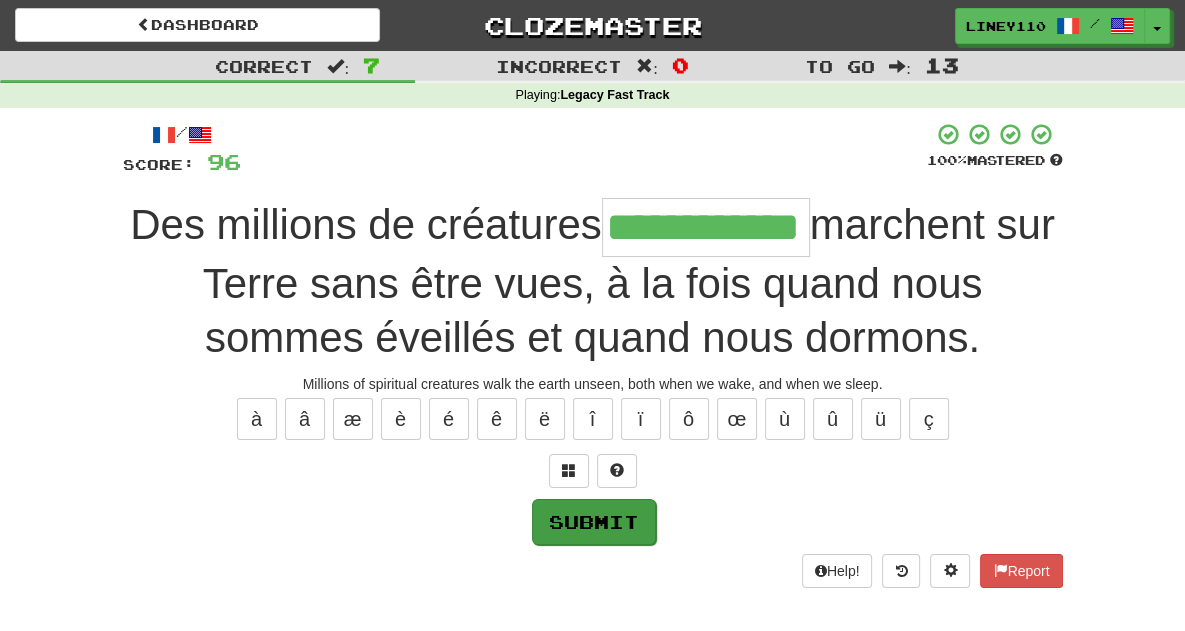 type on "**********" 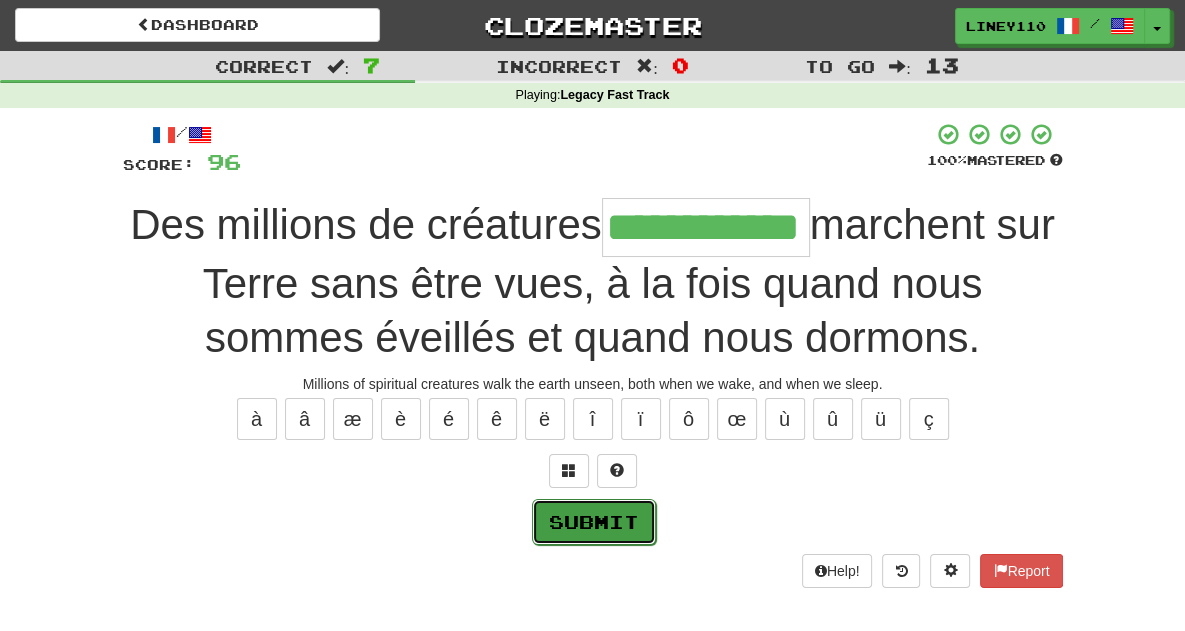 click on "Submit" at bounding box center (594, 522) 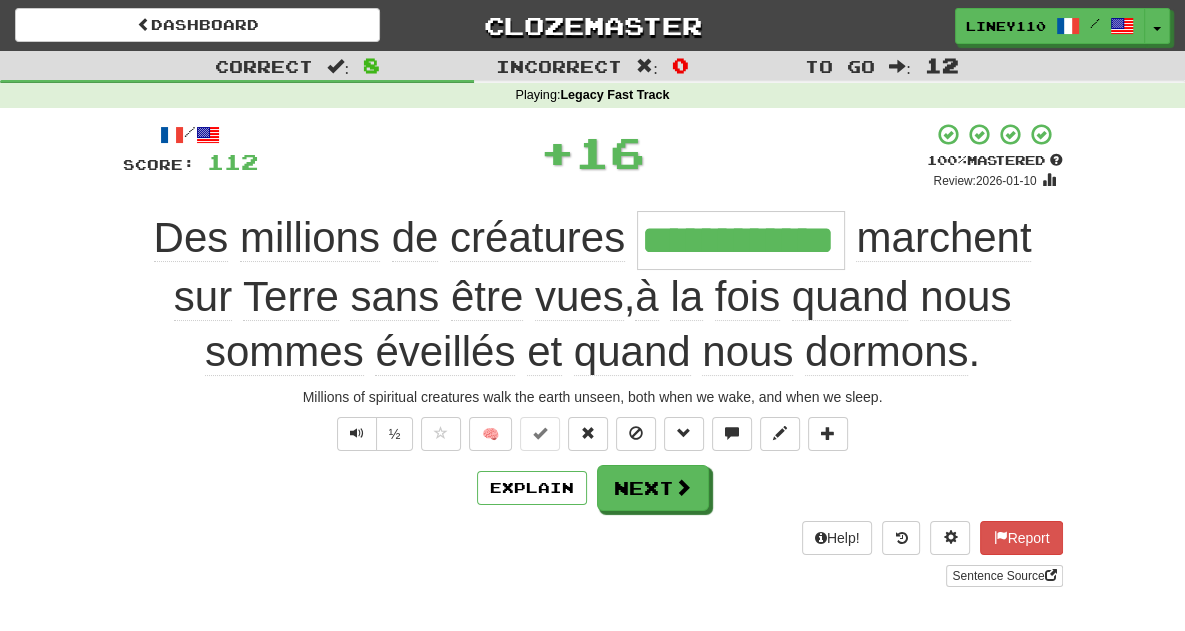 click on "**********" at bounding box center (593, 354) 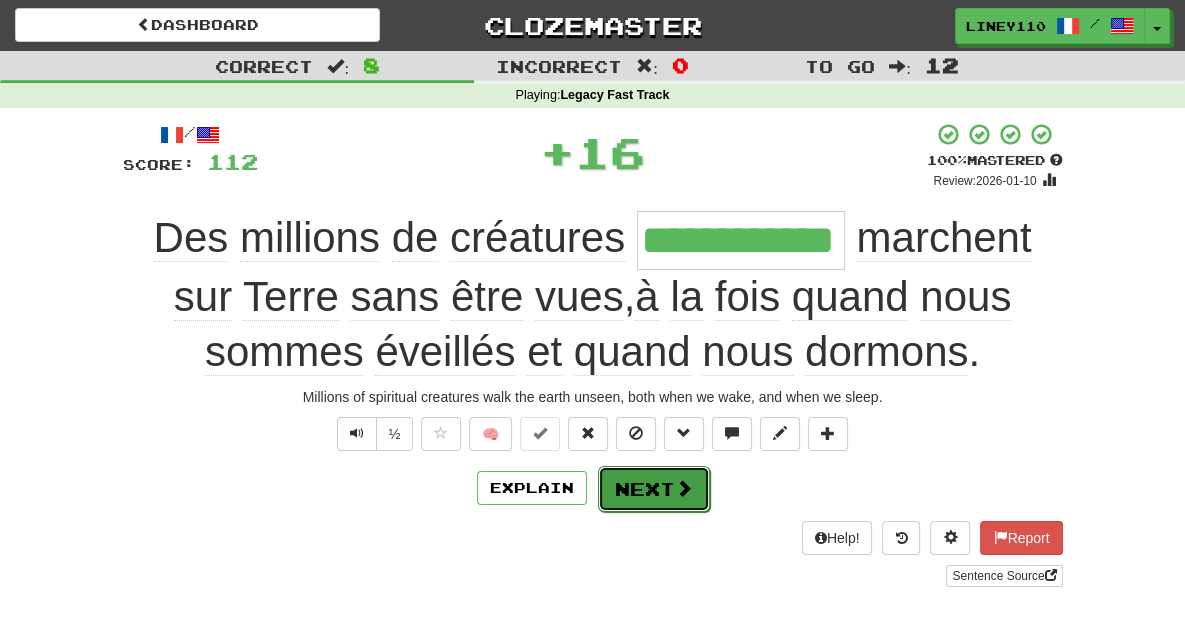 click on "Next" at bounding box center (654, 489) 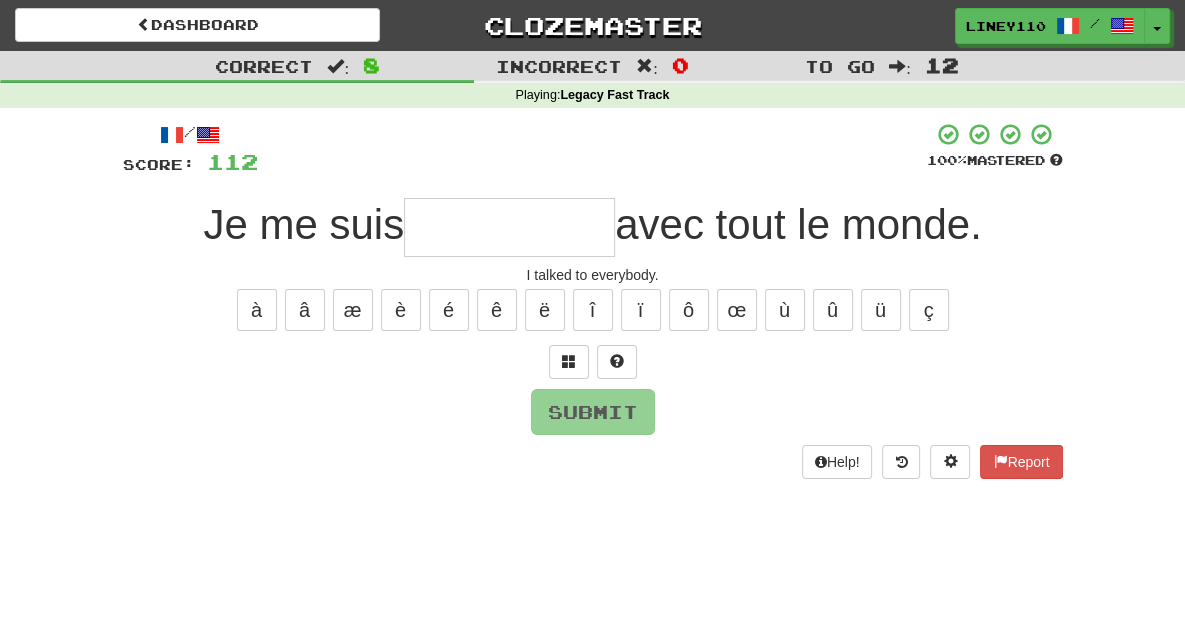 click at bounding box center (509, 227) 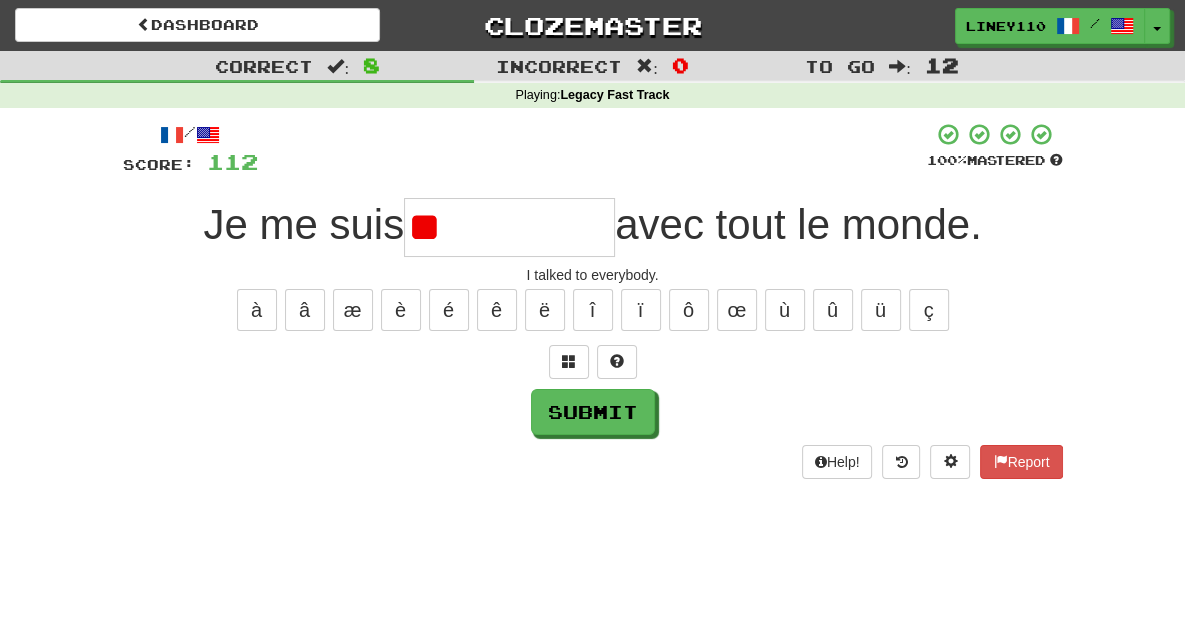 type on "*" 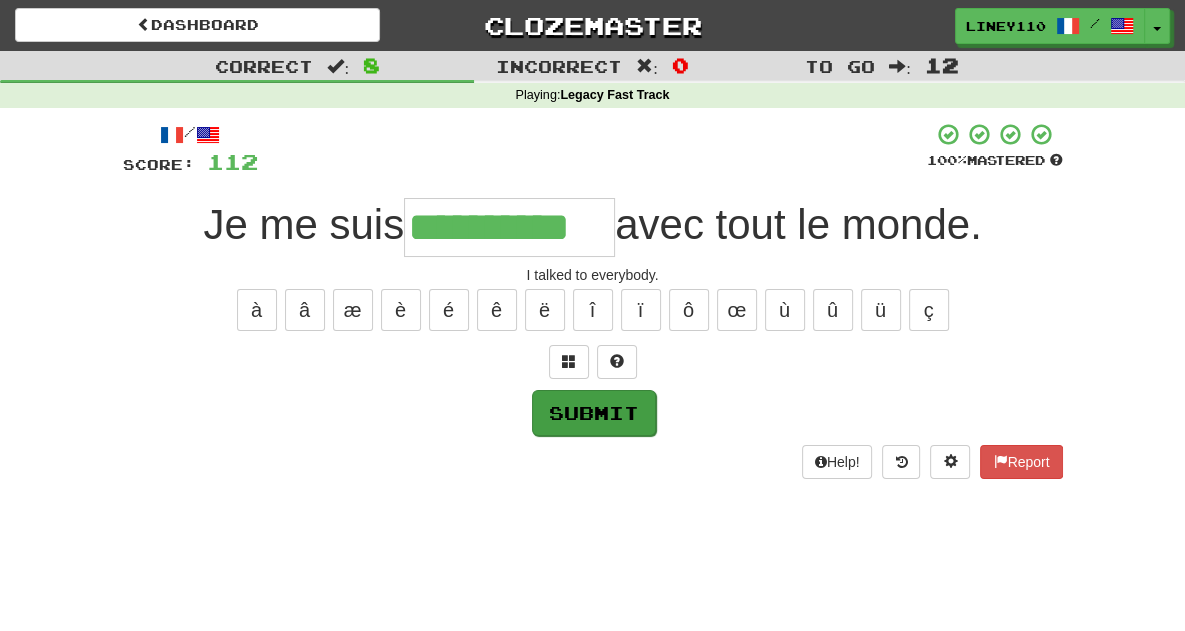type on "**********" 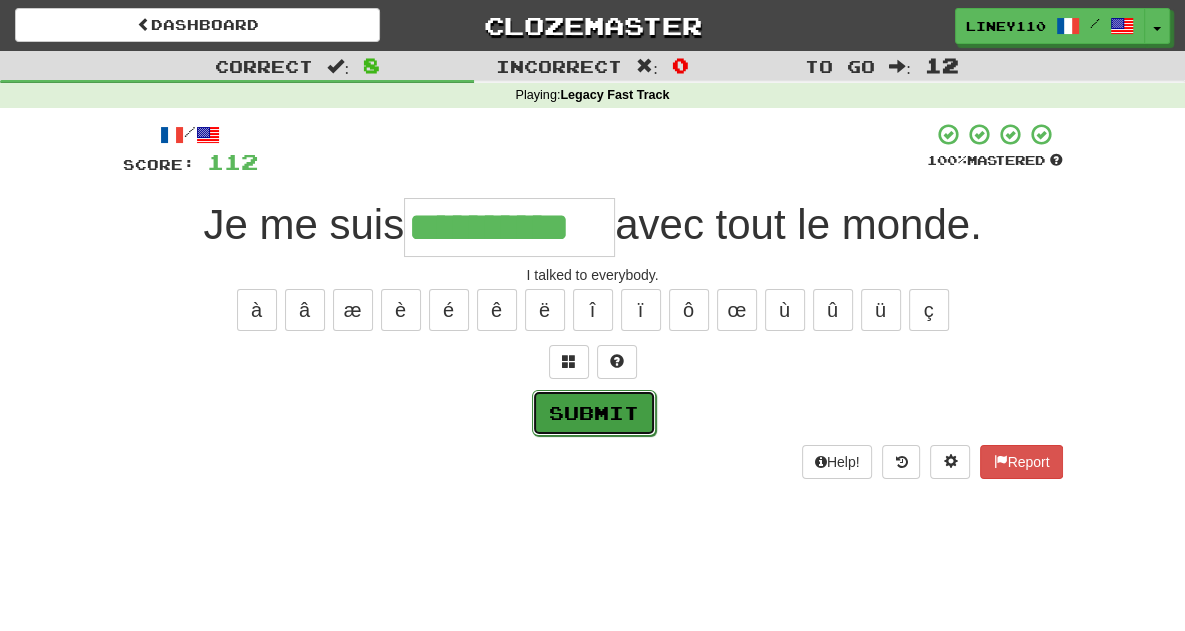 click on "Submit" at bounding box center [594, 413] 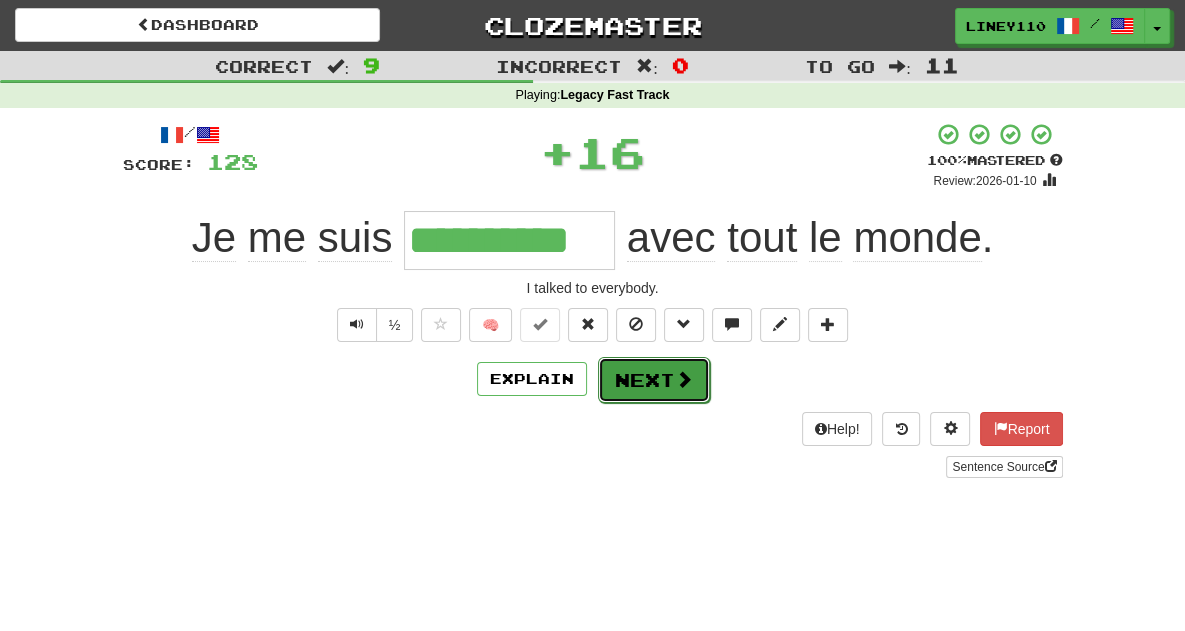 click on "Next" at bounding box center (654, 380) 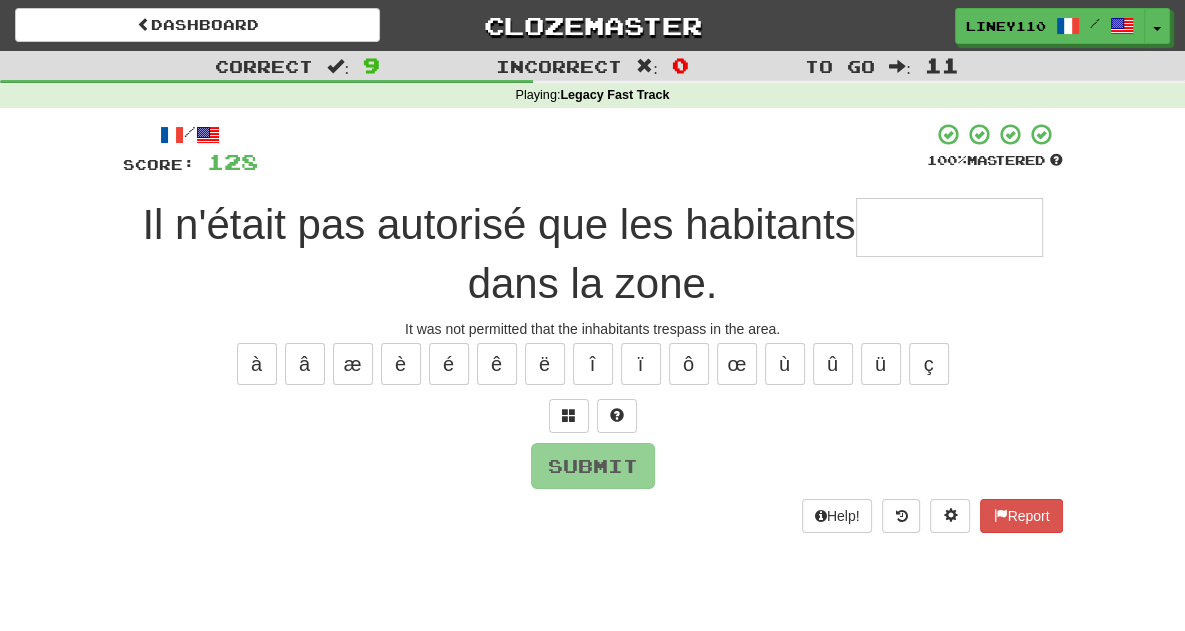 click at bounding box center [949, 227] 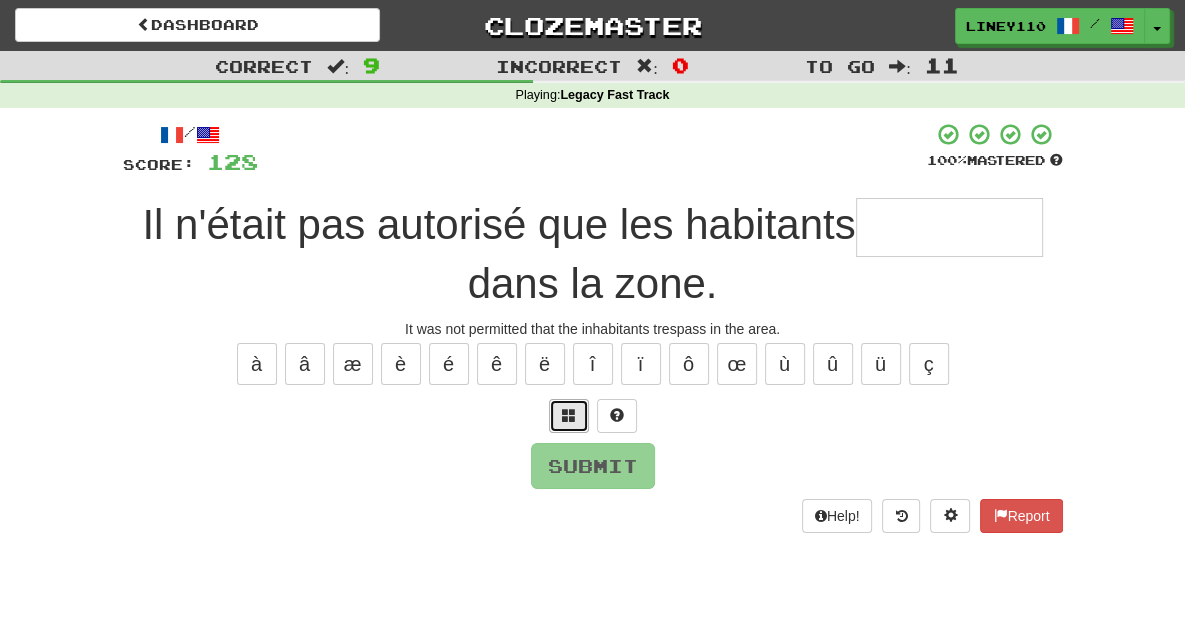 click at bounding box center (569, 415) 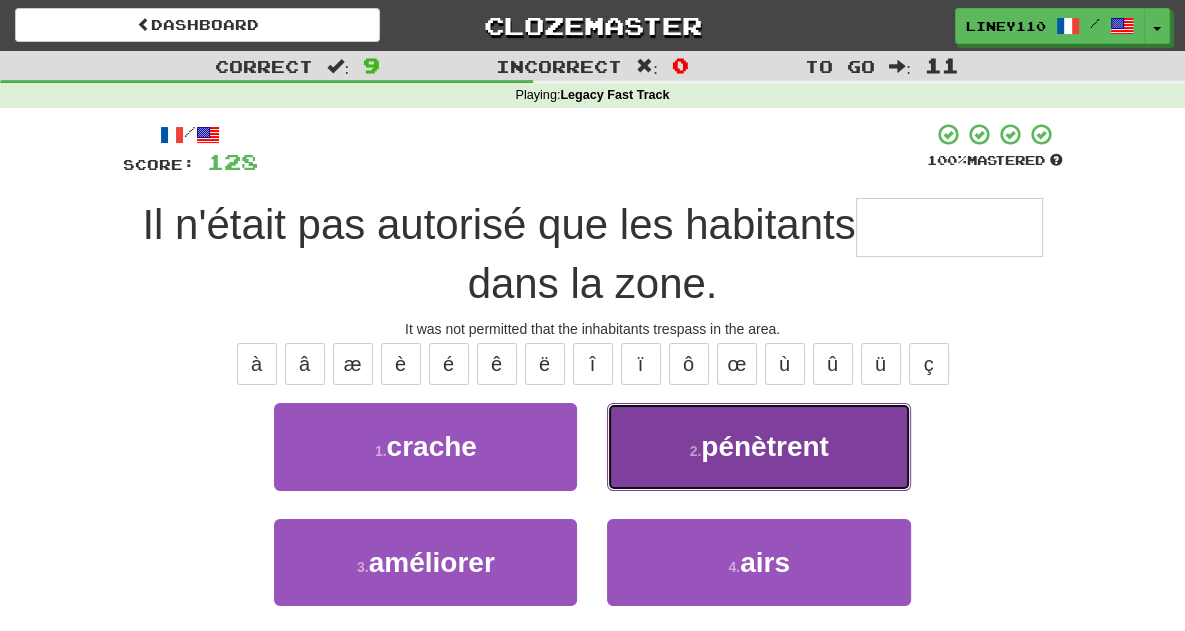 click on "2 .  pénètrent" at bounding box center (758, 446) 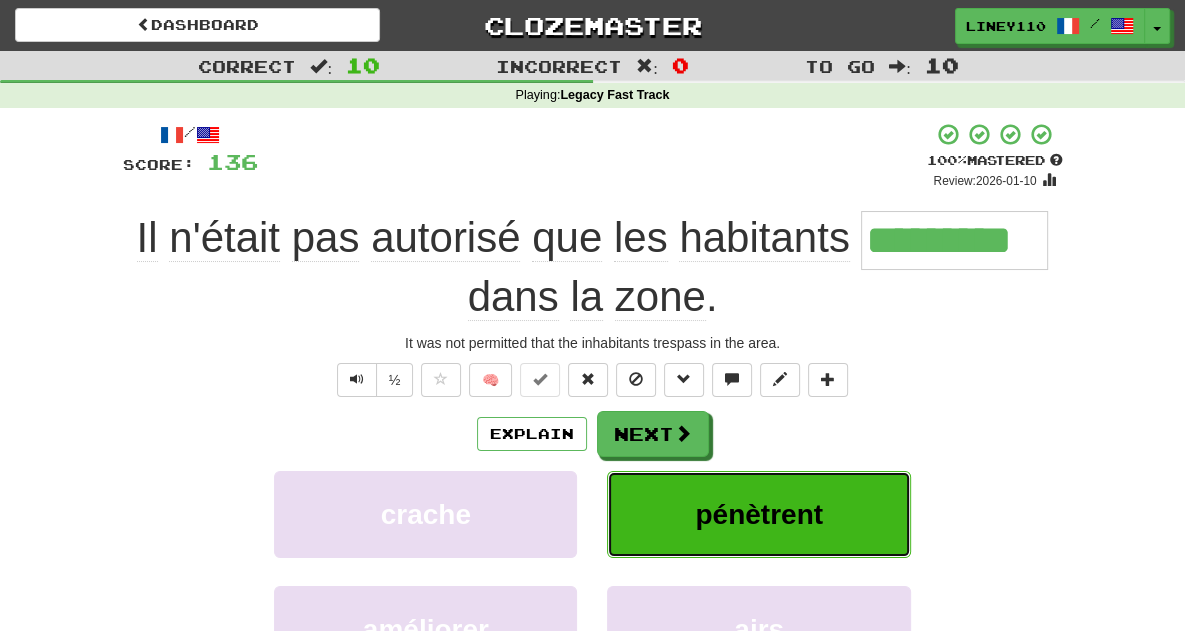 click on "pénètrent" at bounding box center [759, 514] 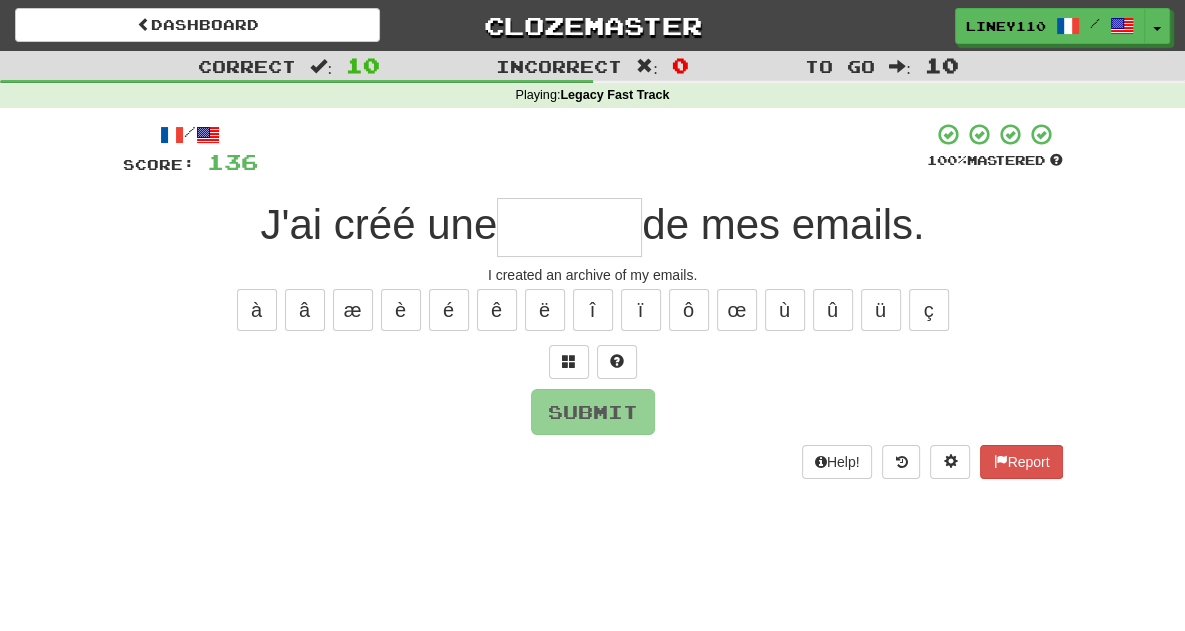 click at bounding box center (569, 227) 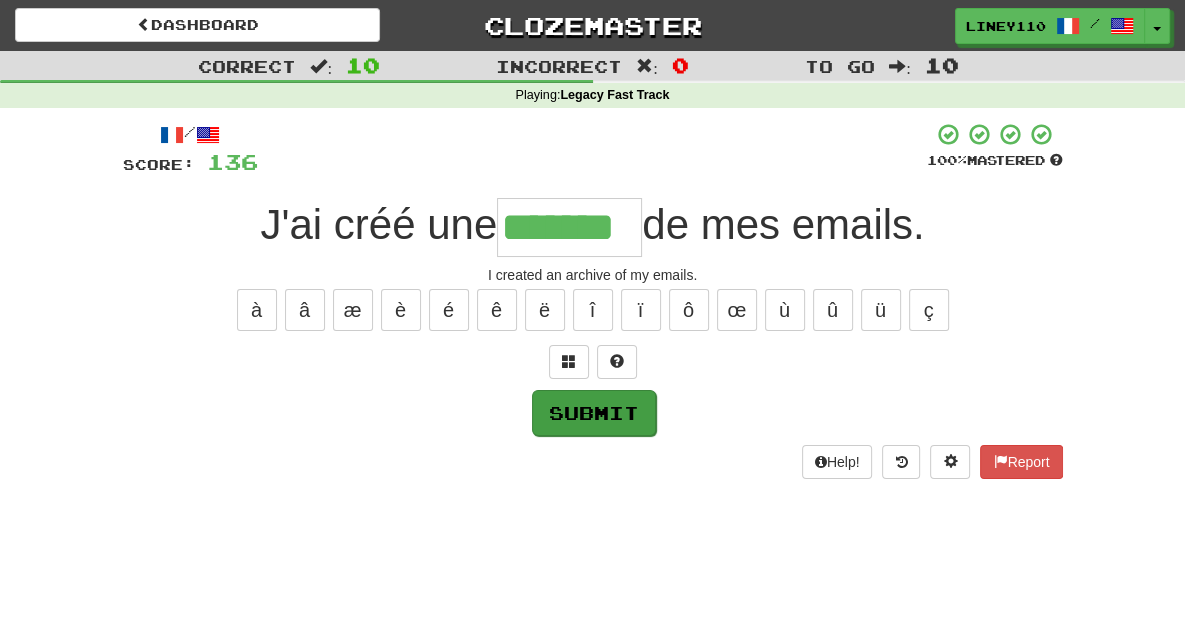 type on "*******" 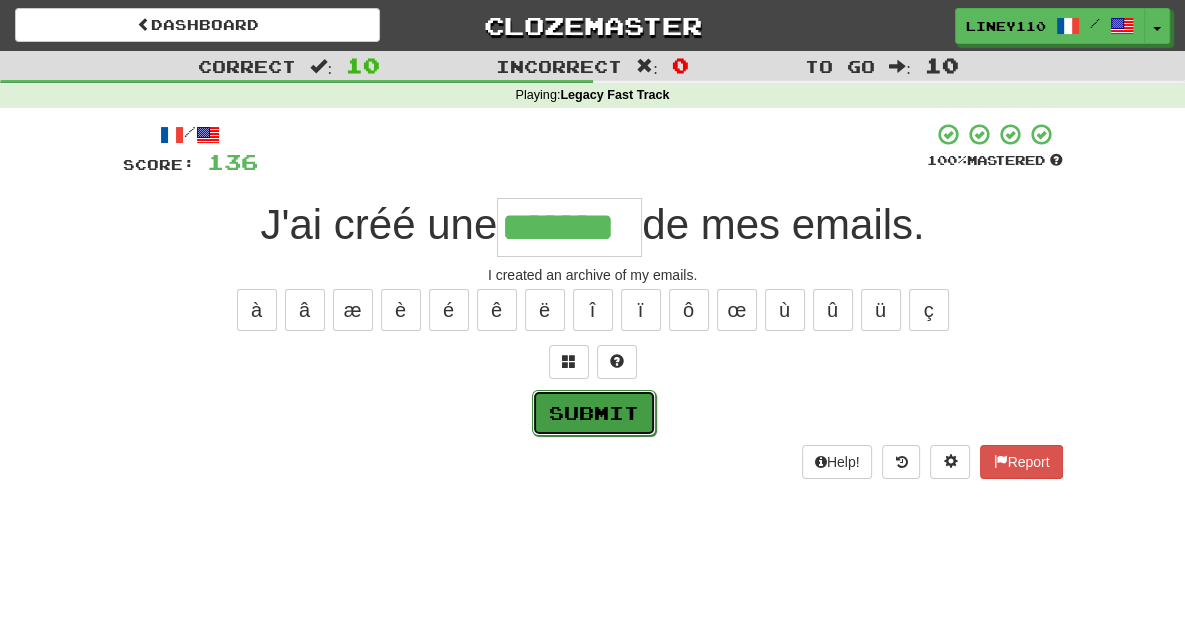 click on "Submit" at bounding box center [594, 413] 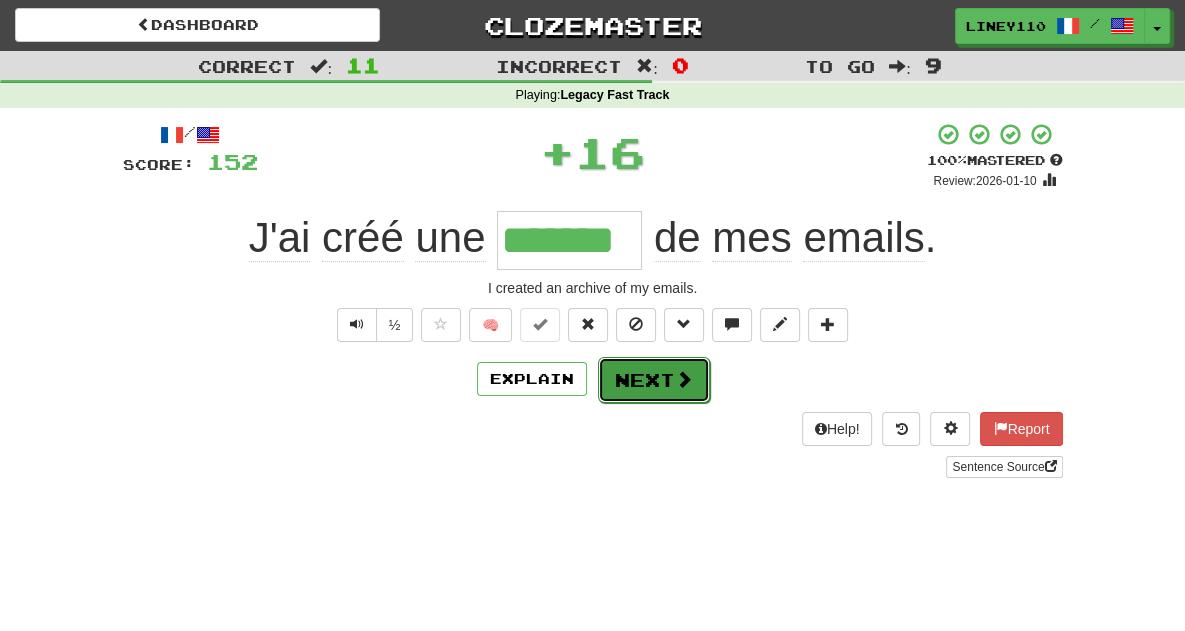 click on "Next" at bounding box center (654, 380) 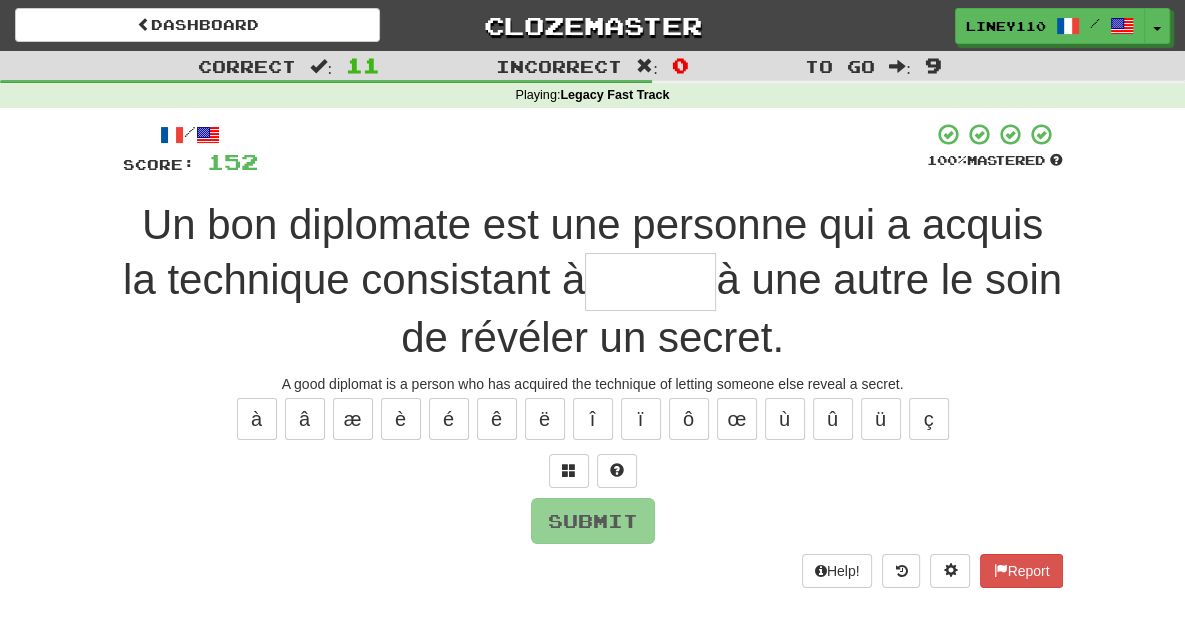 click at bounding box center (650, 282) 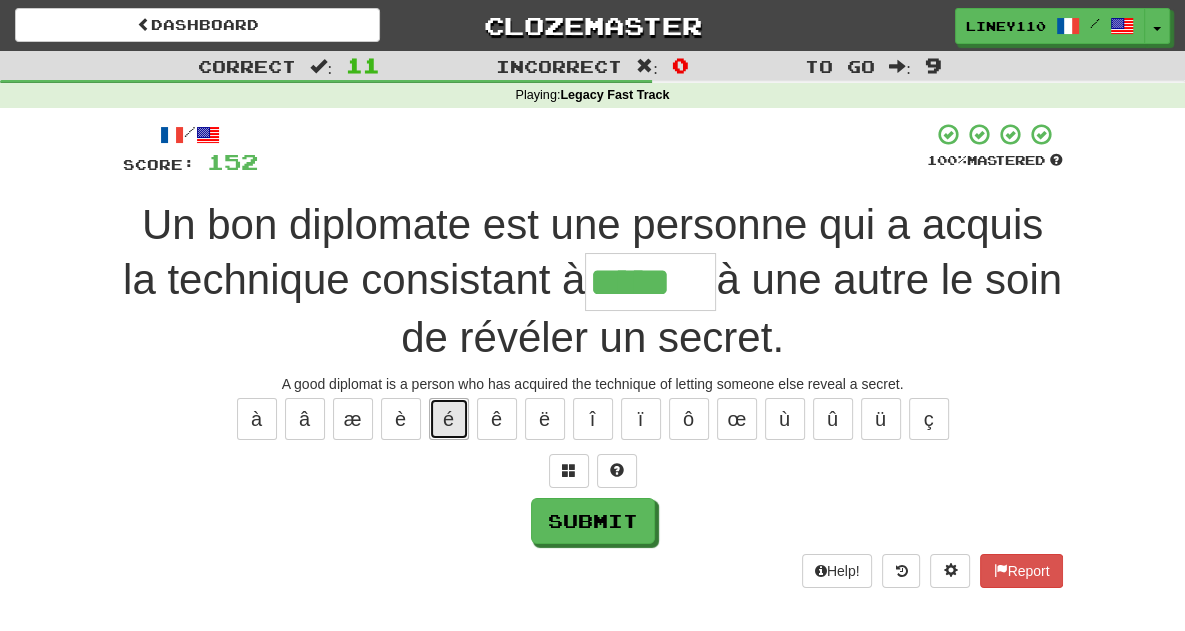 click on "é" at bounding box center (449, 419) 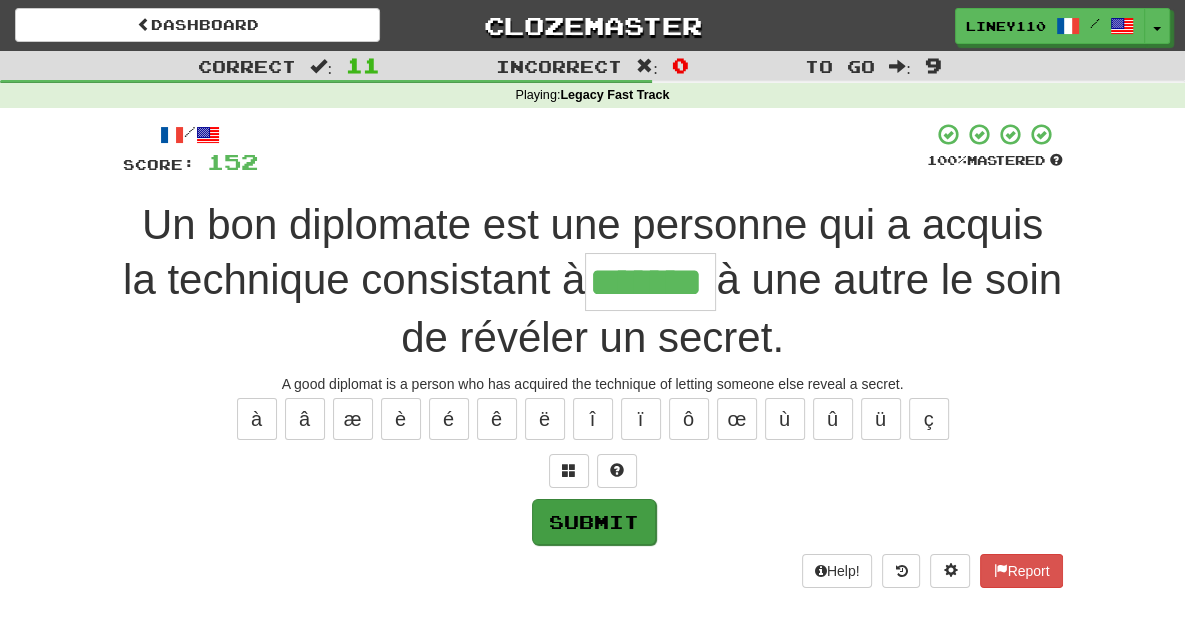 type on "*******" 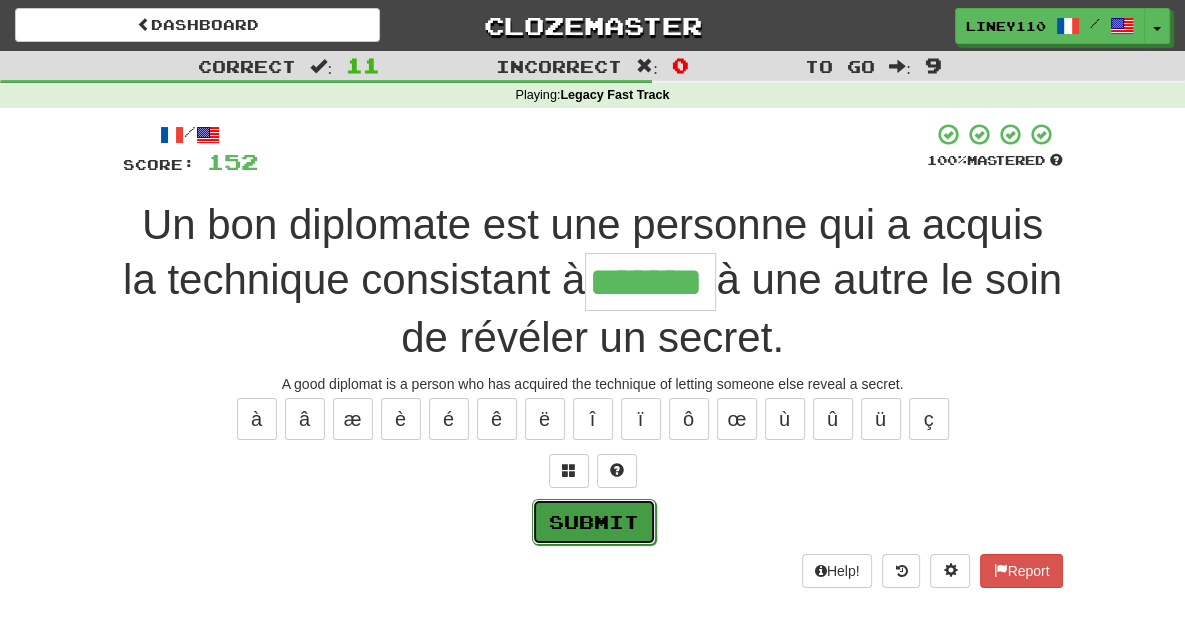 click on "Submit" at bounding box center (594, 522) 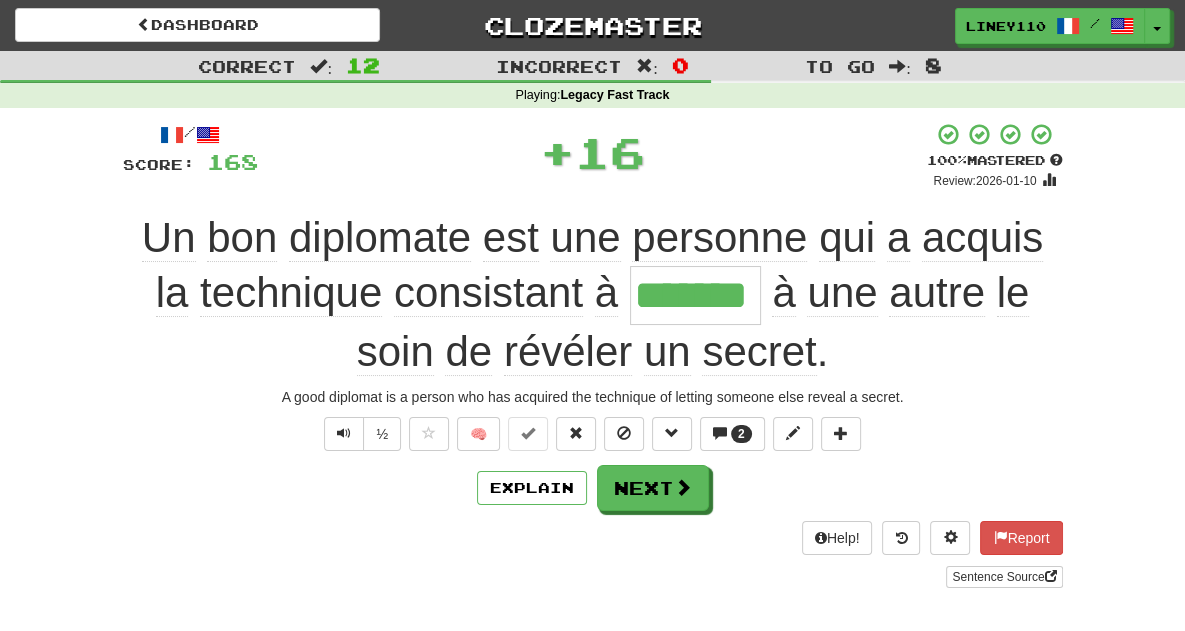 drag, startPoint x: 647, startPoint y: 456, endPoint x: 660, endPoint y: 608, distance: 152.5549 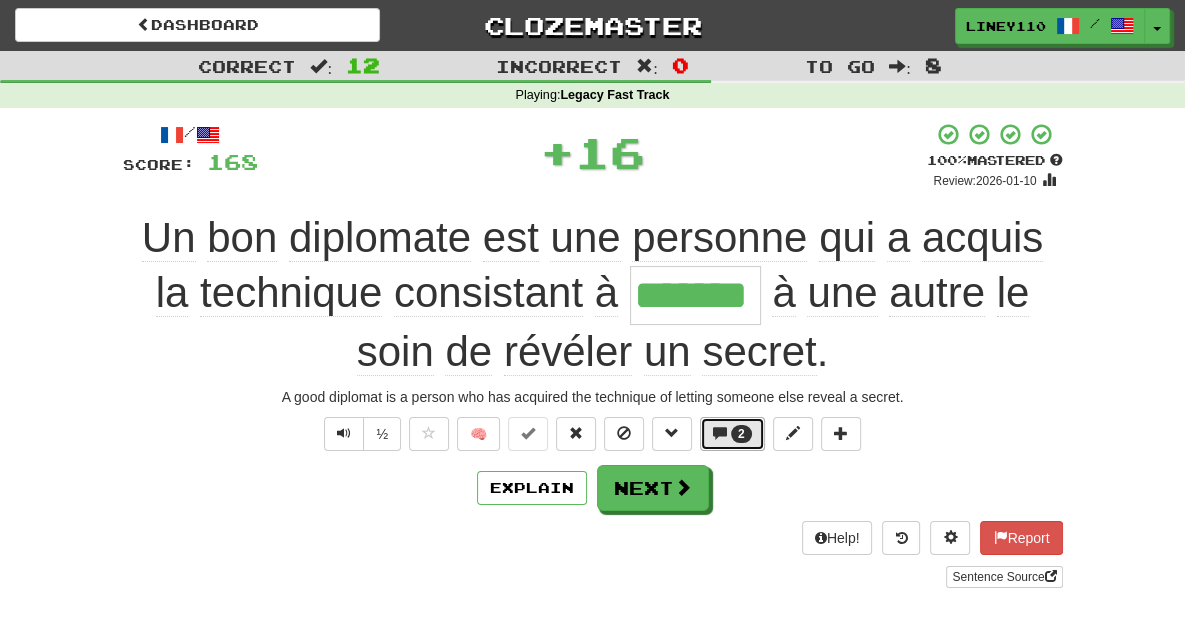 click on "2" at bounding box center [732, 434] 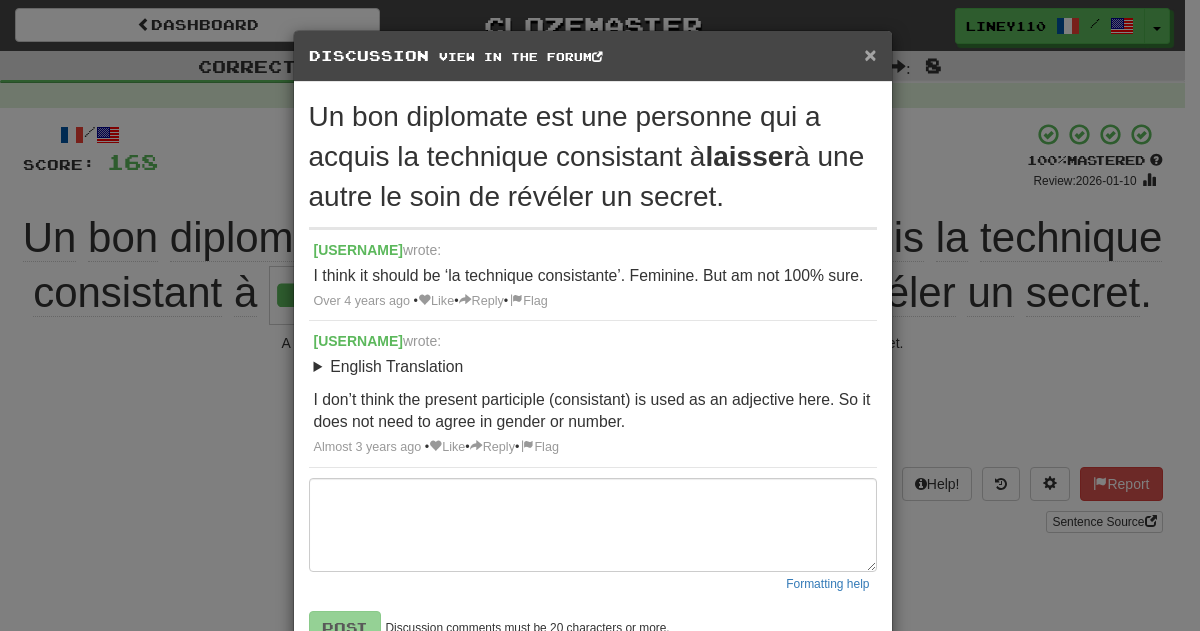 click on "×" at bounding box center (870, 54) 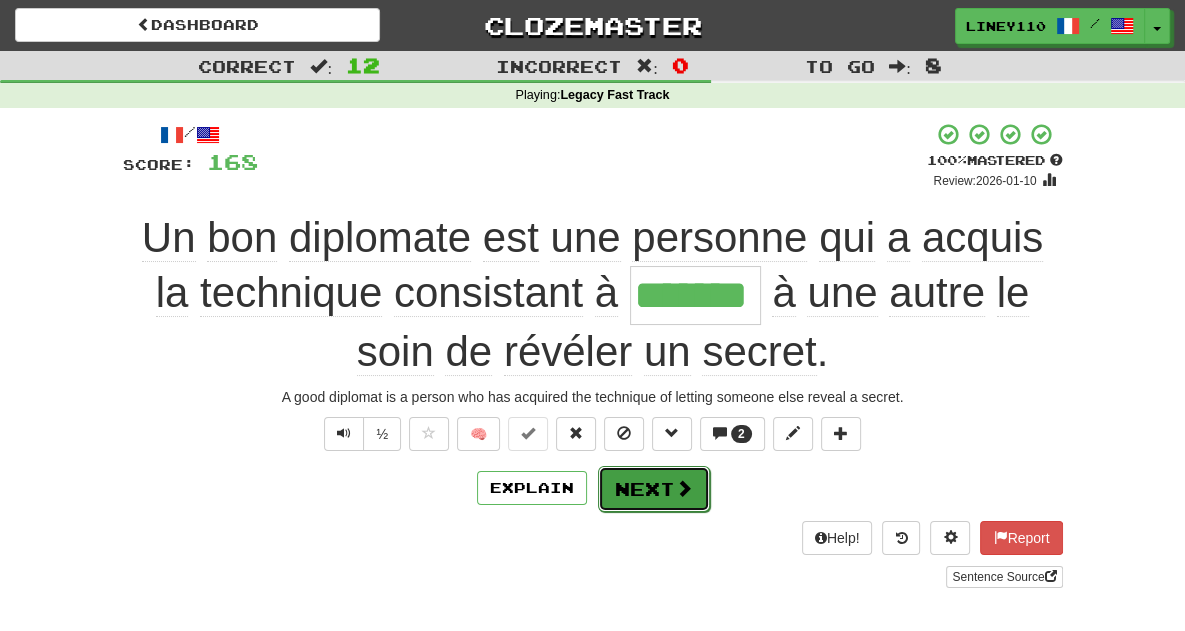 click on "Next" at bounding box center (654, 489) 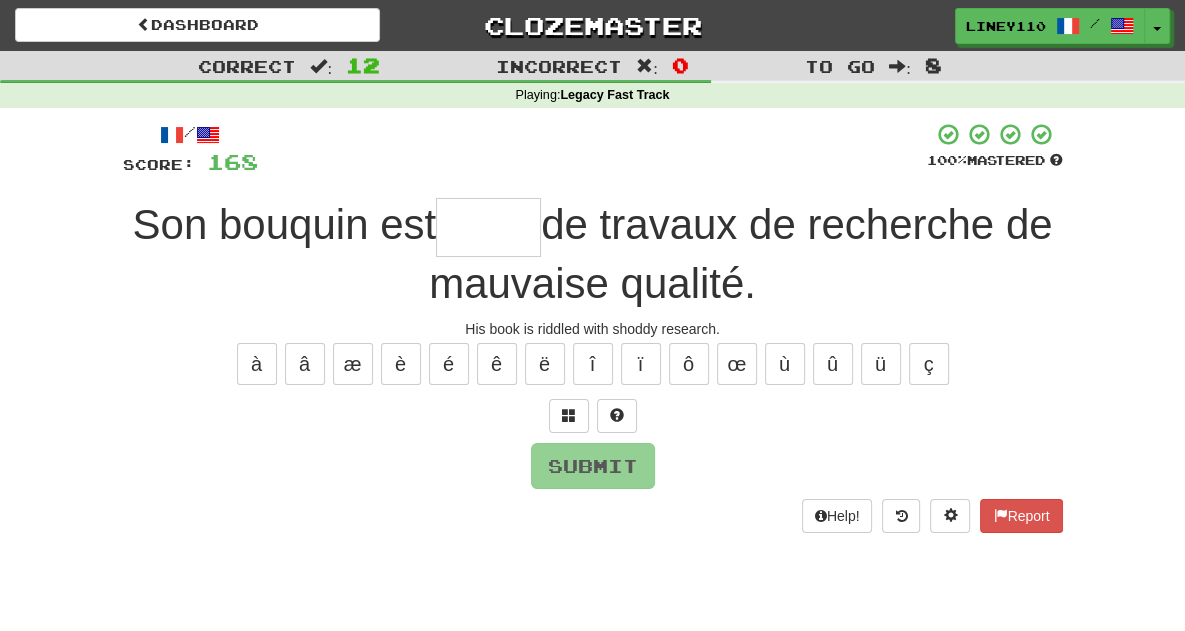 click at bounding box center [488, 227] 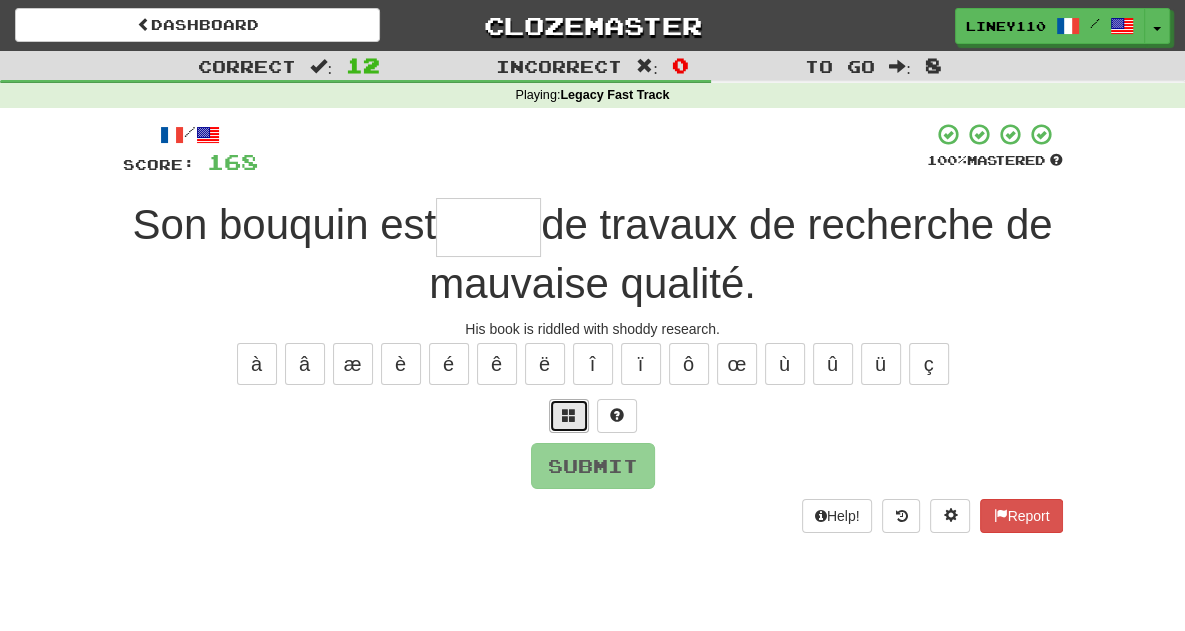 click at bounding box center [569, 415] 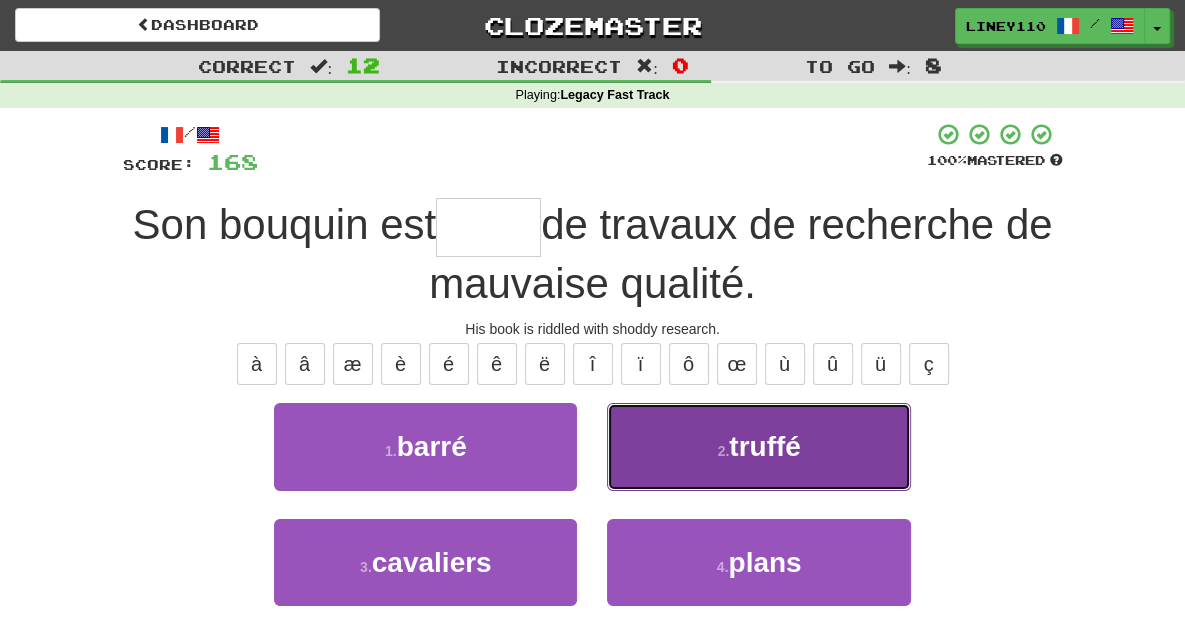click on "2 ." at bounding box center [724, 451] 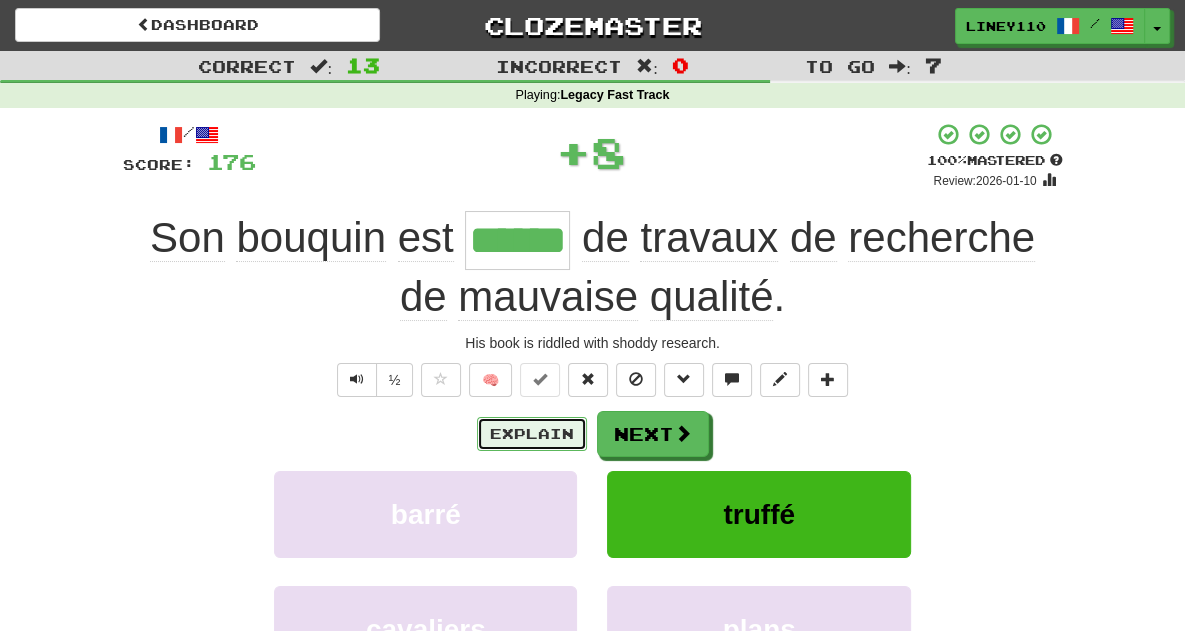 click on "Explain" at bounding box center [532, 434] 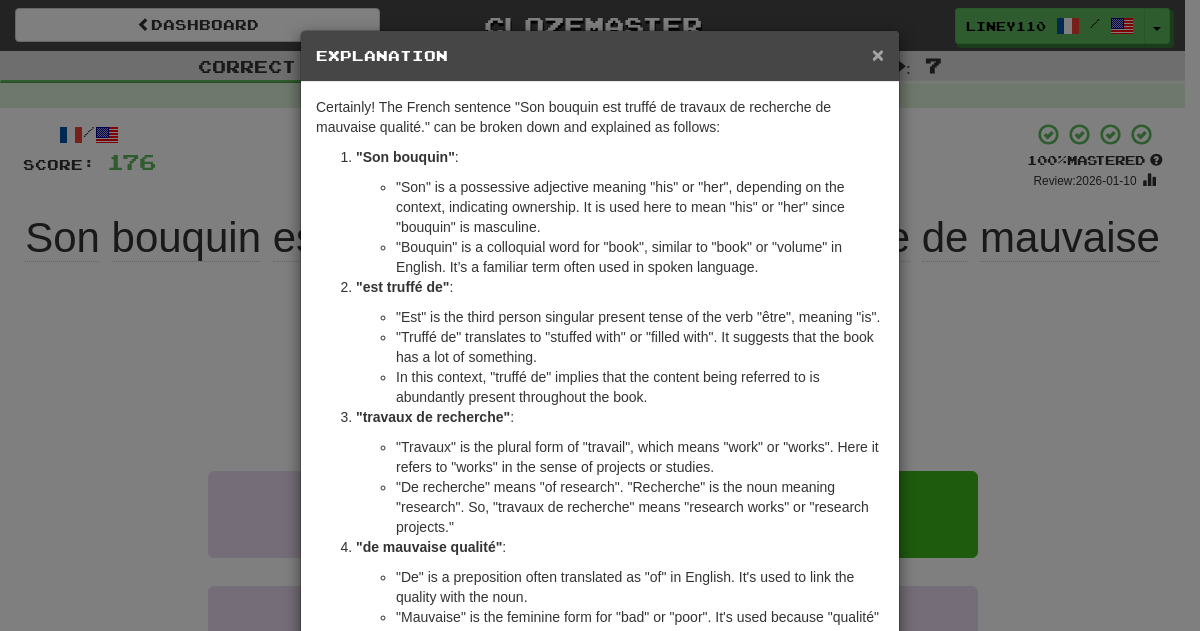 click on "×" at bounding box center (878, 54) 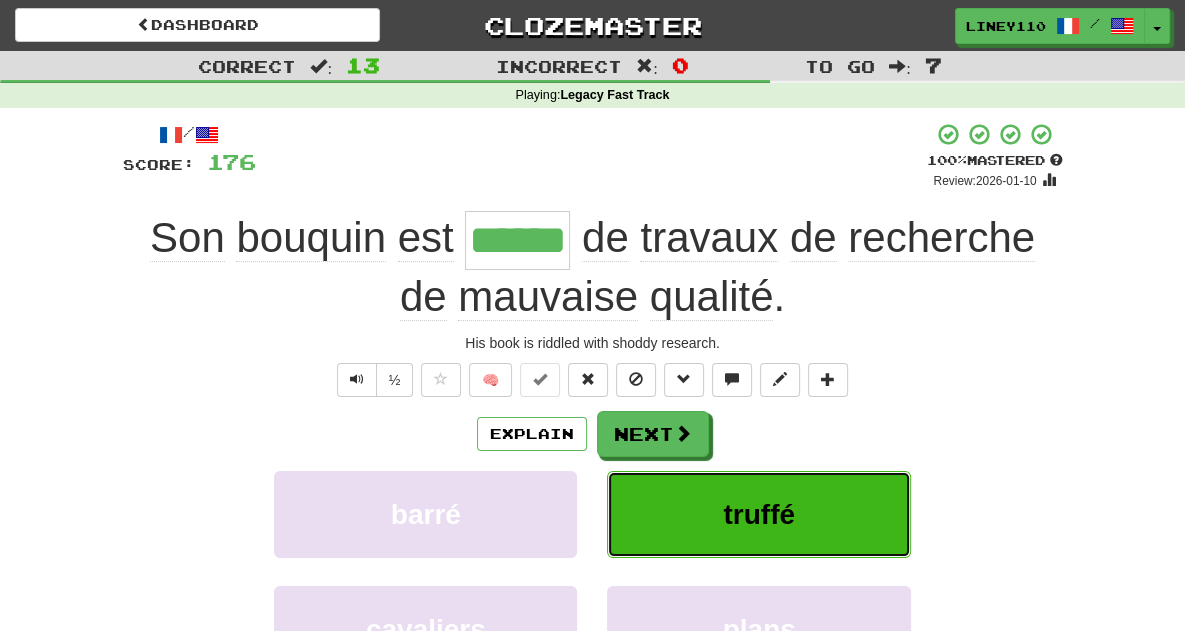 click on "truffé" at bounding box center [758, 514] 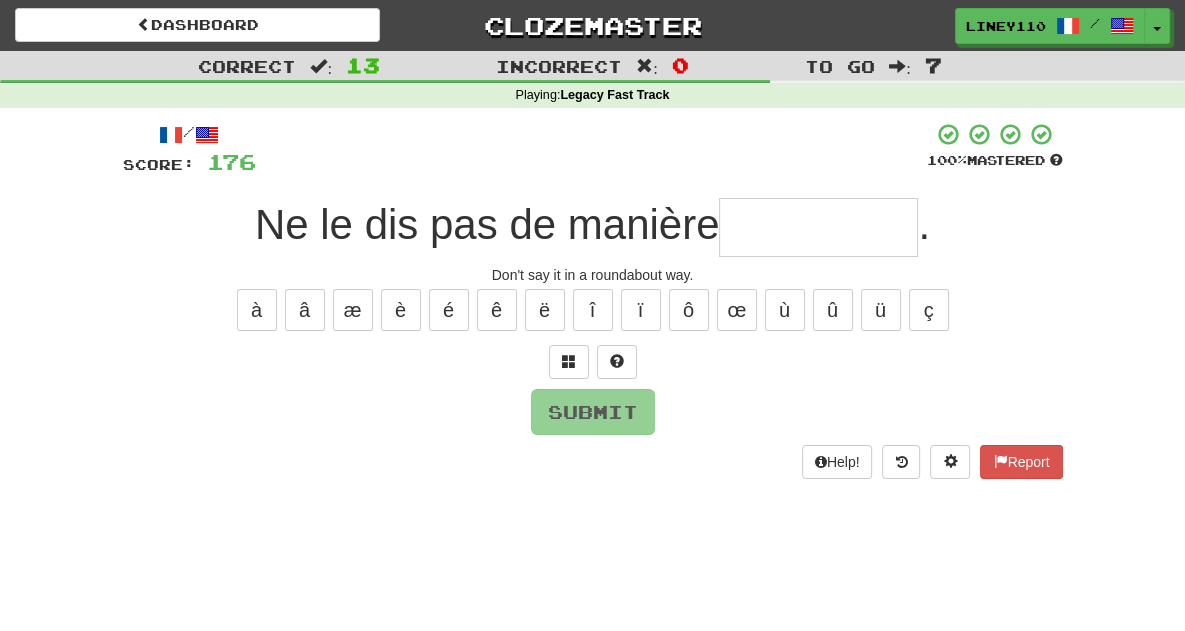 click at bounding box center [818, 227] 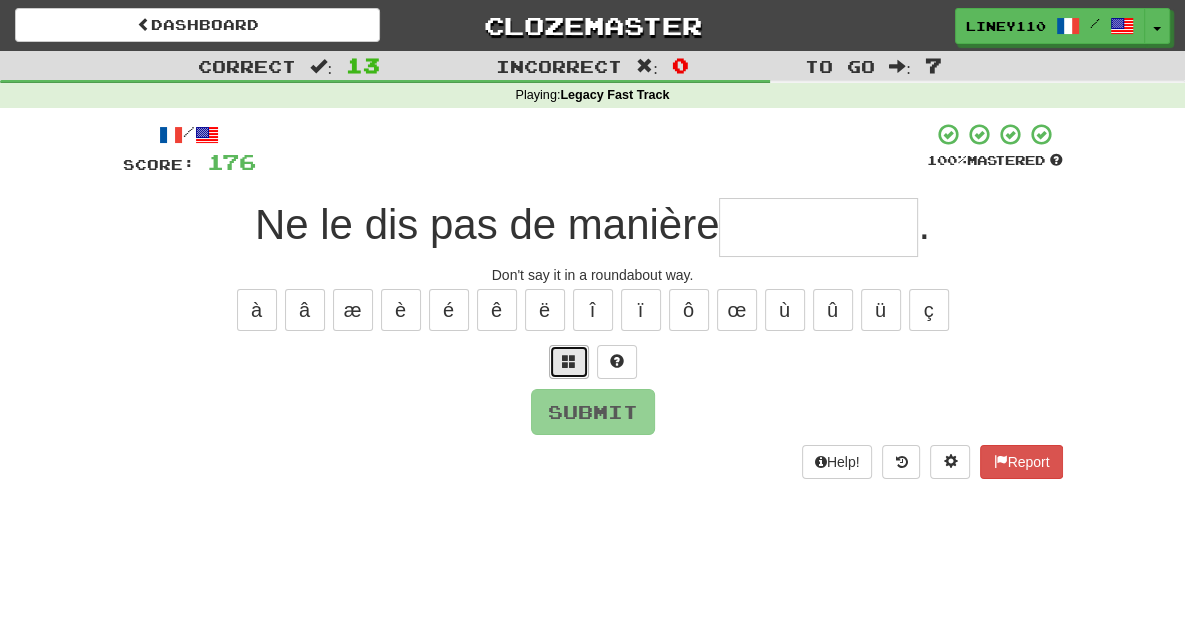 click at bounding box center (569, 362) 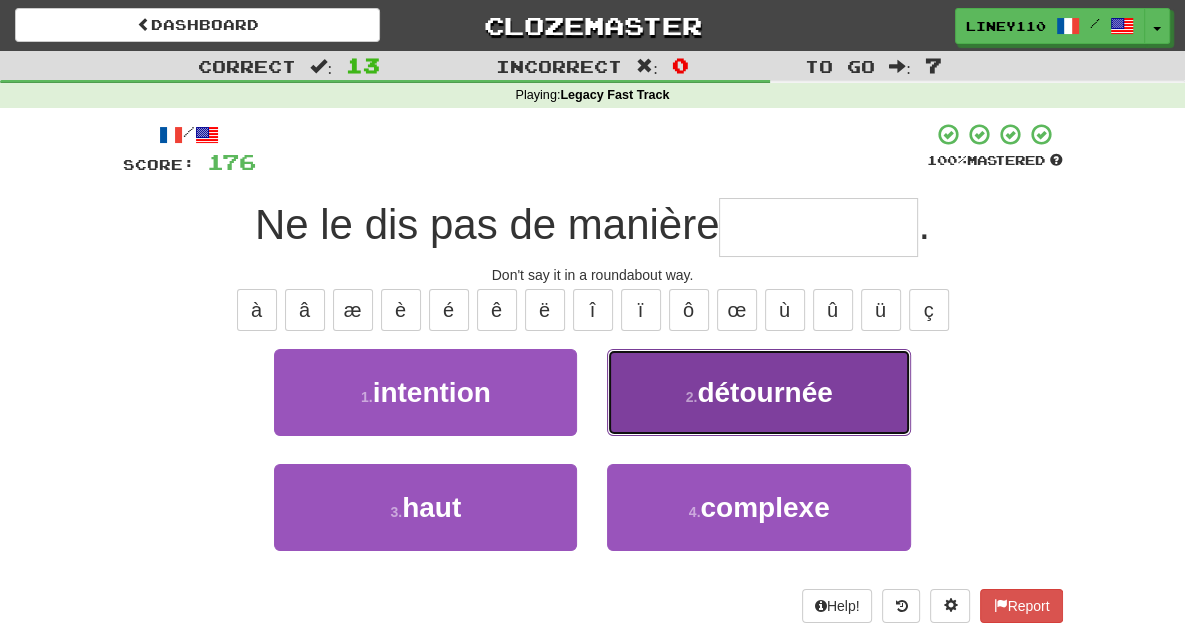 click on "détournée" at bounding box center [764, 392] 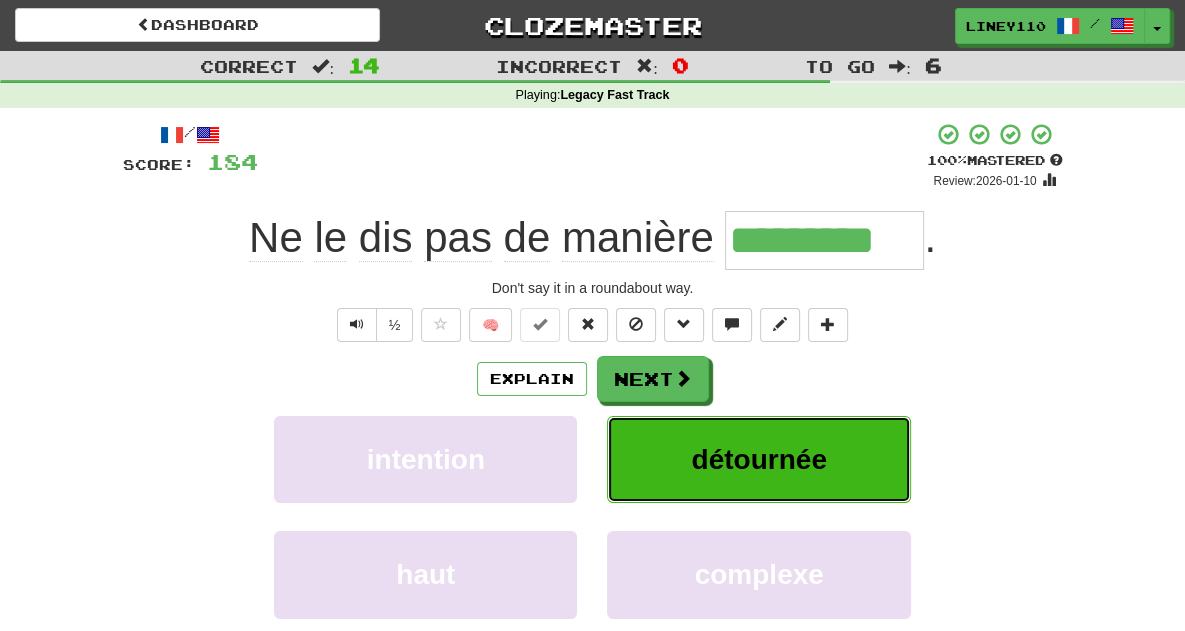 drag, startPoint x: 708, startPoint y: 473, endPoint x: 689, endPoint y: 469, distance: 19.416489 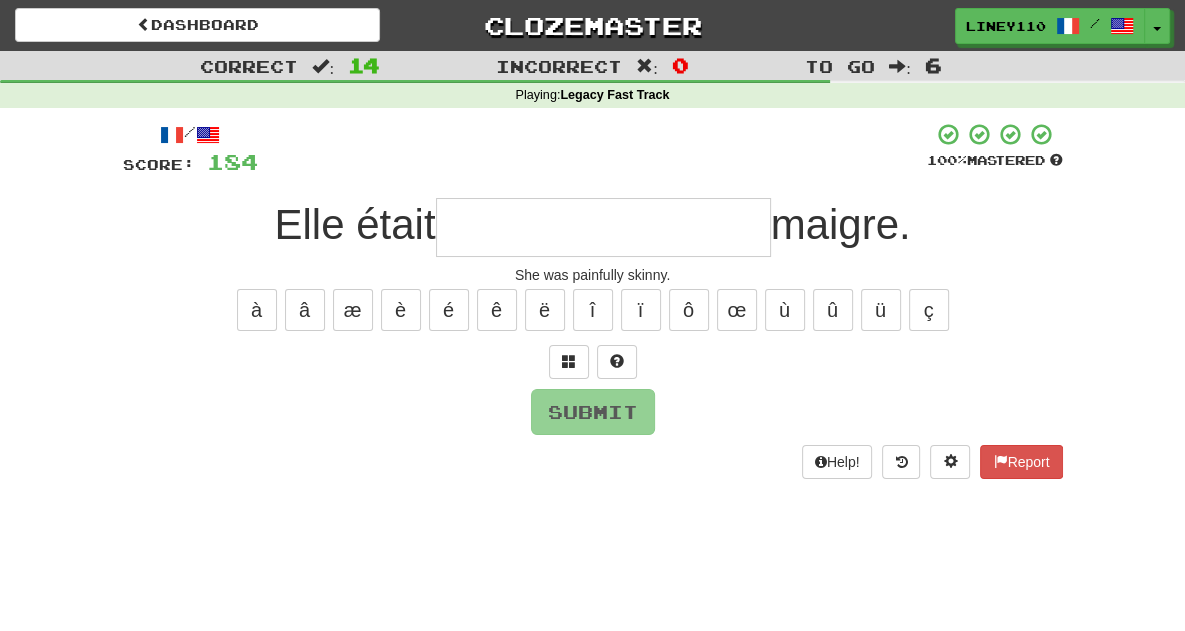 click at bounding box center [603, 227] 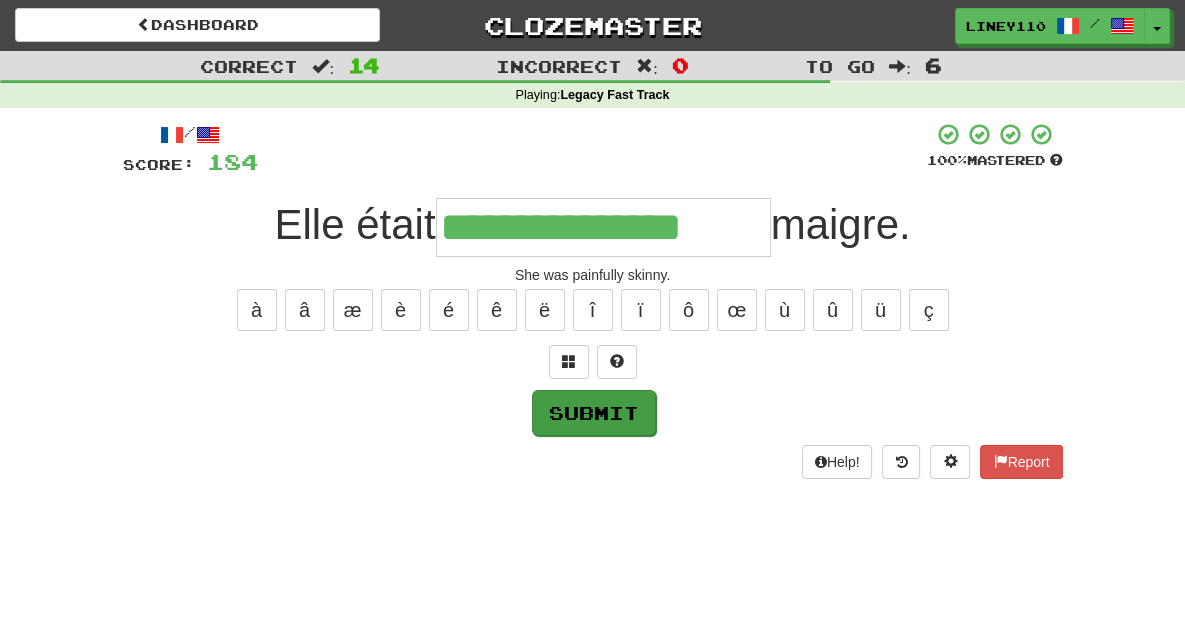 type on "**********" 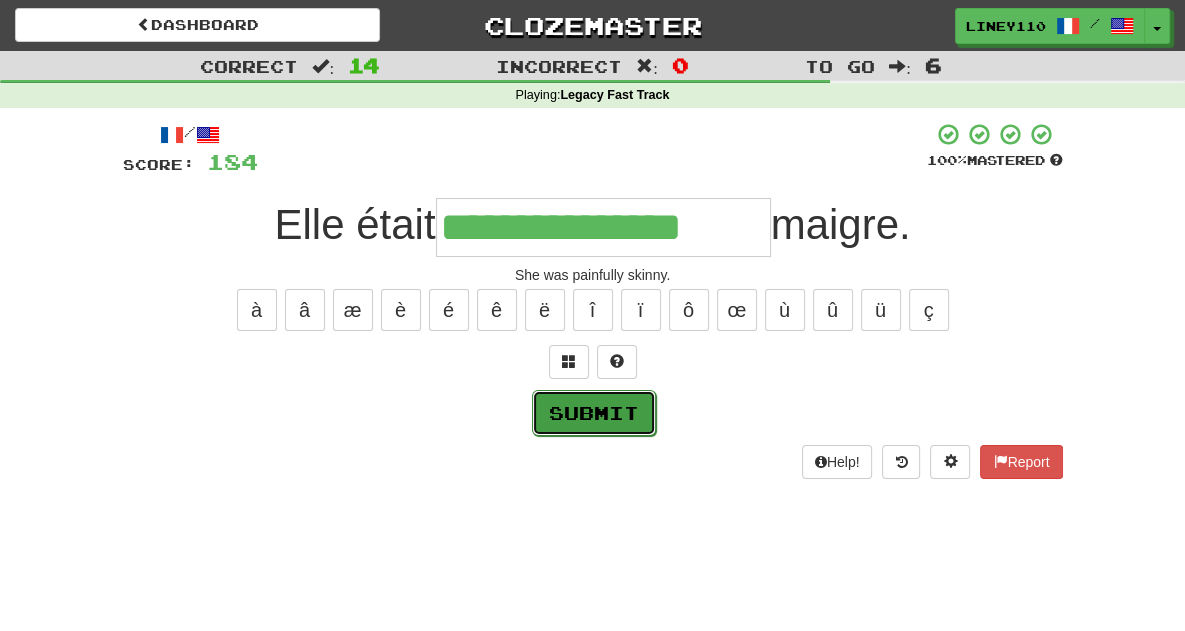 click on "Submit" at bounding box center (594, 413) 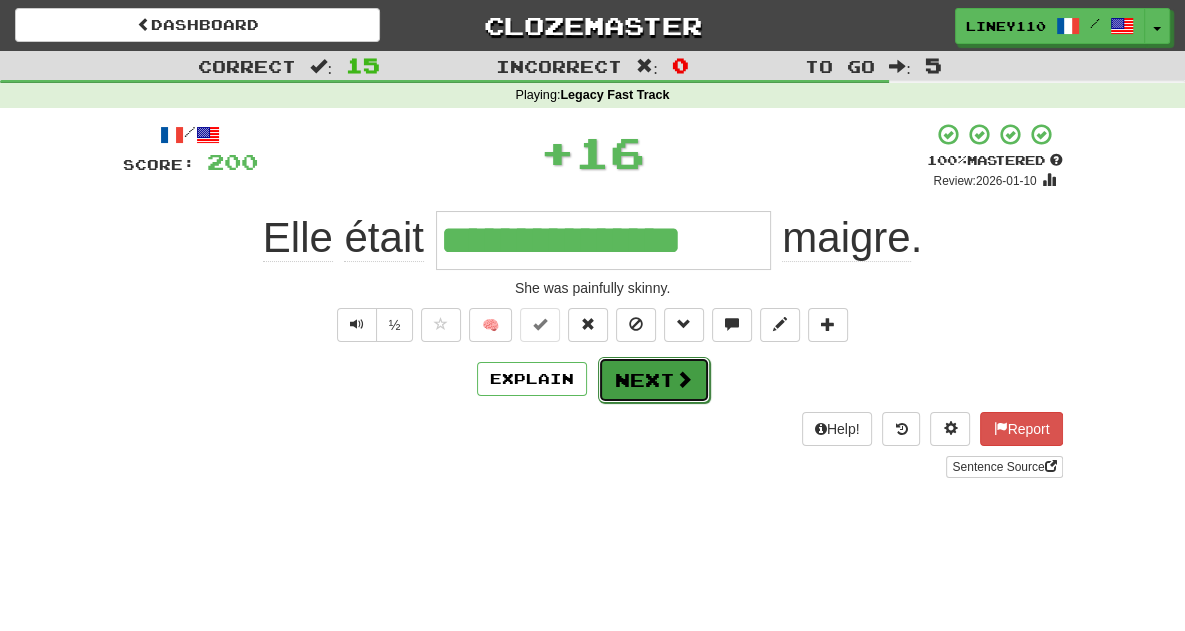 click on "Next" at bounding box center [654, 380] 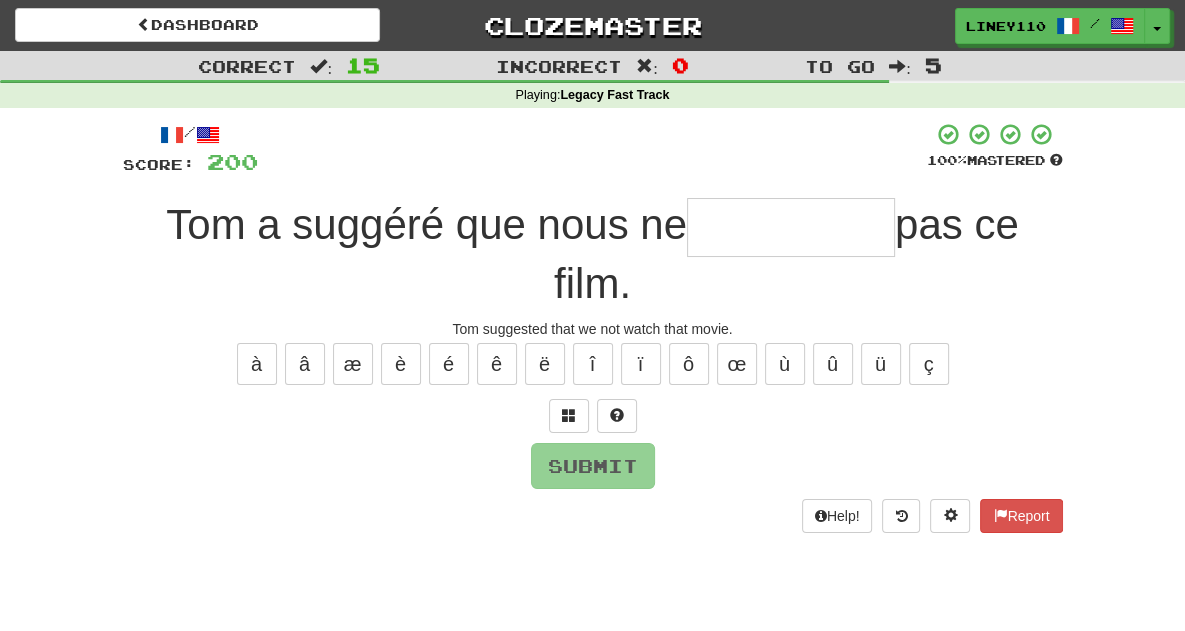 click at bounding box center [791, 227] 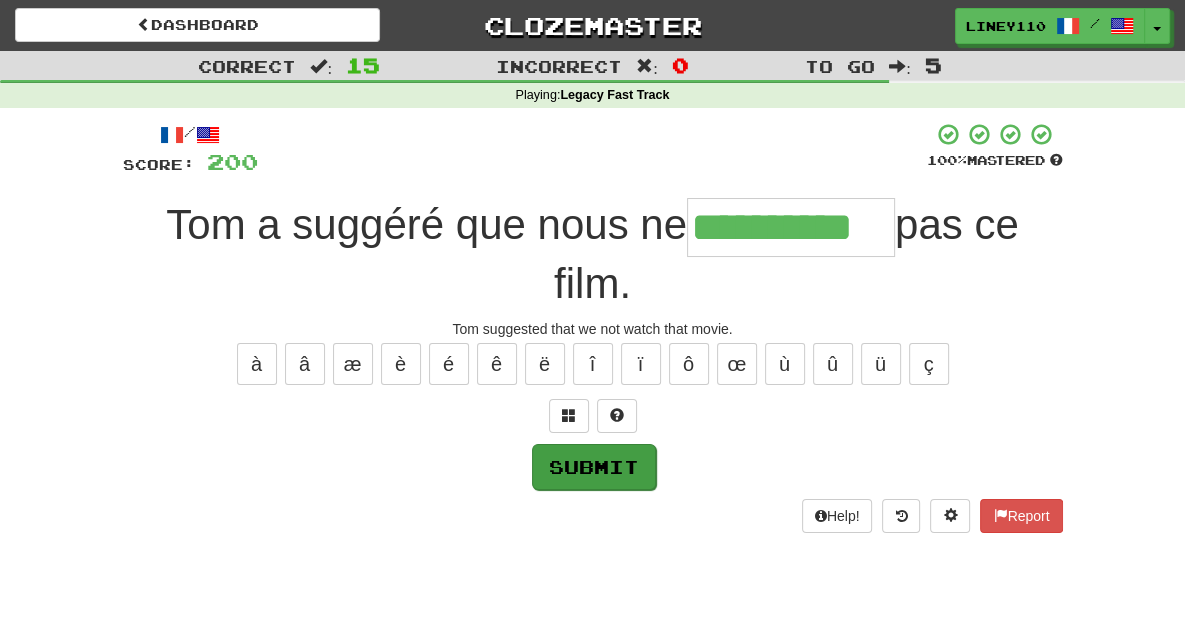 type on "**********" 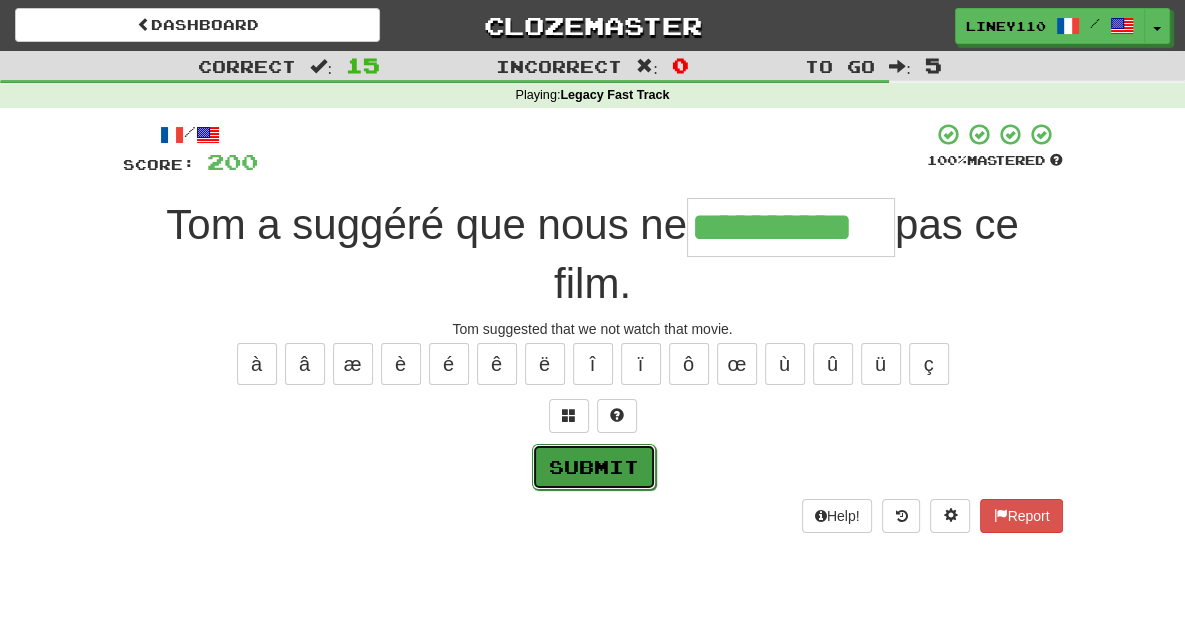 click on "Submit" at bounding box center (594, 467) 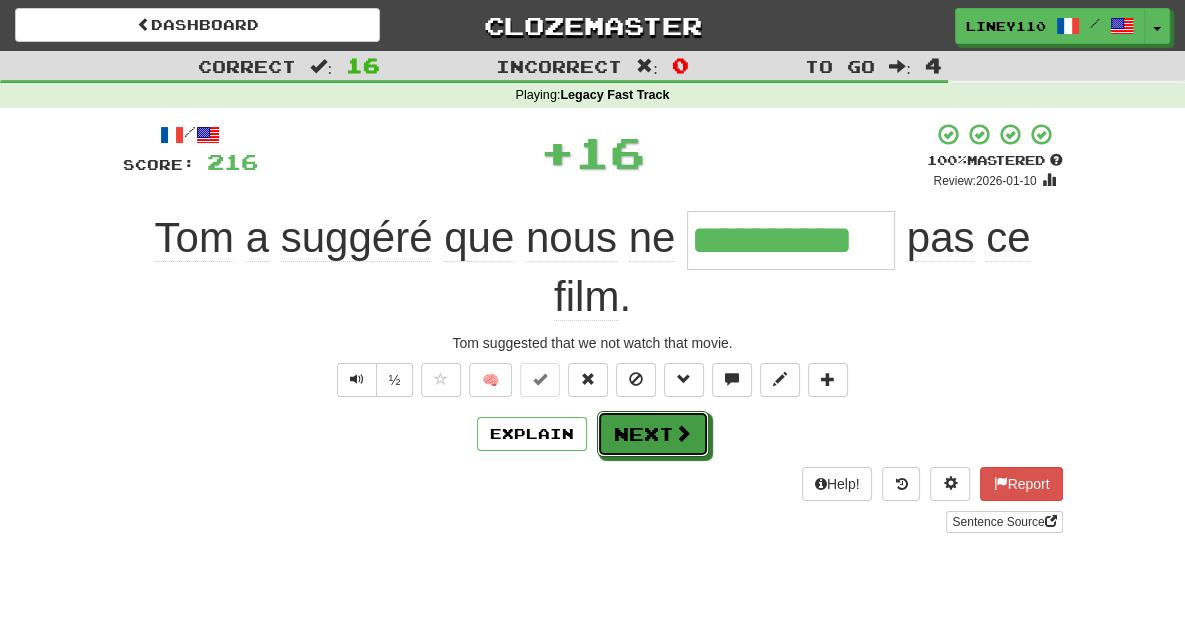 click on "Next" at bounding box center [653, 434] 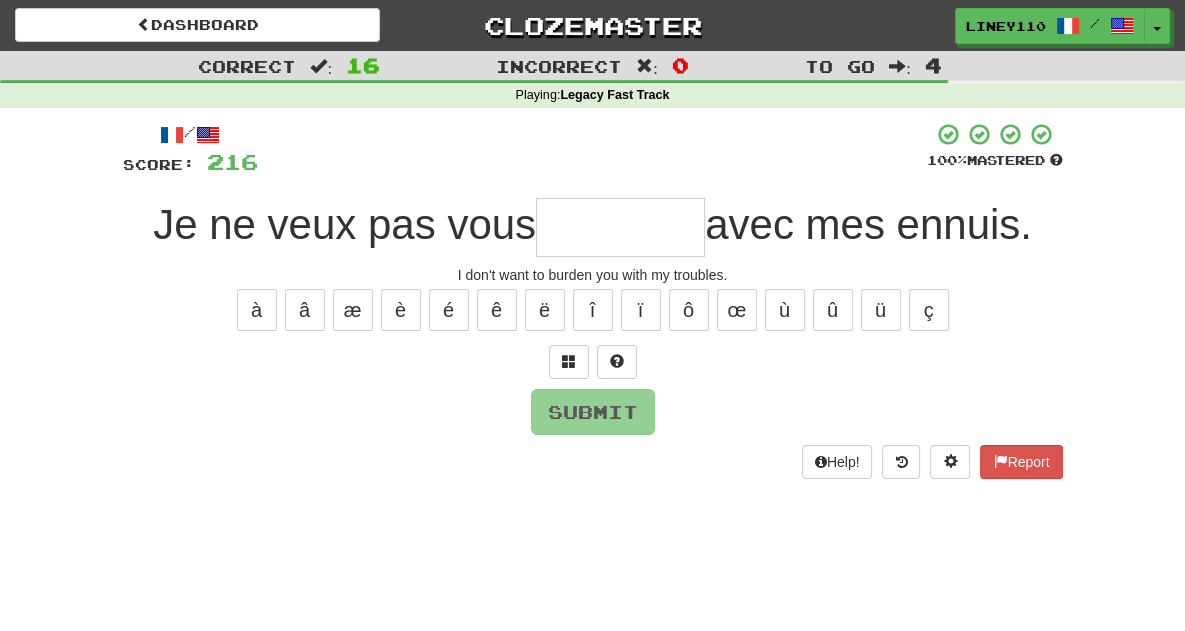 click at bounding box center (620, 227) 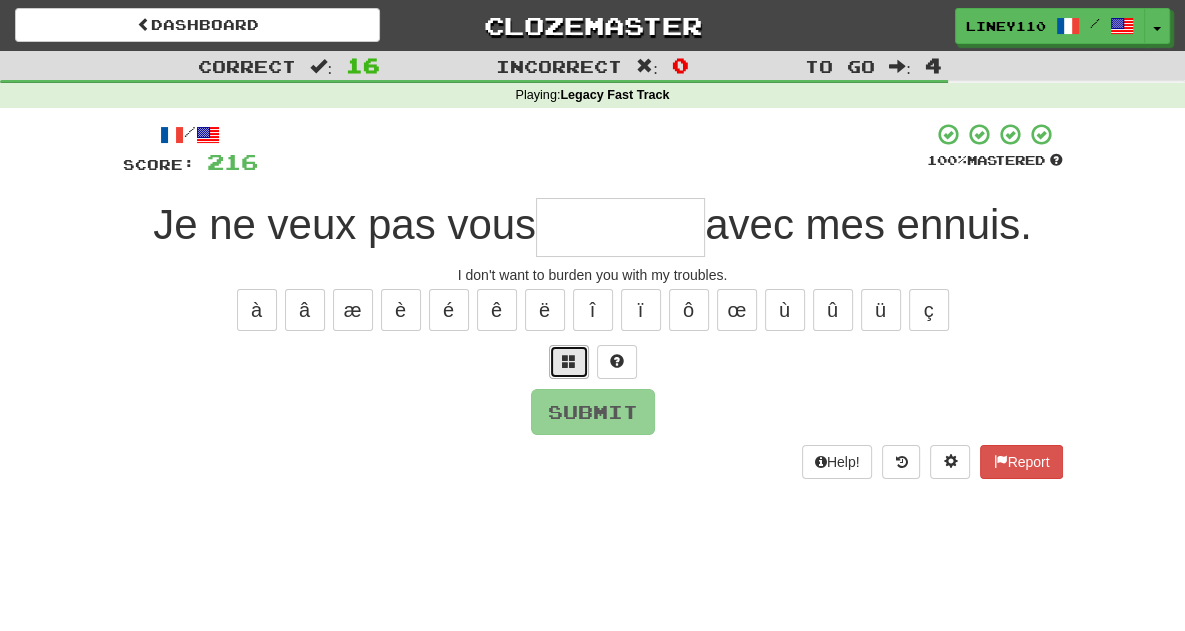click at bounding box center [569, 361] 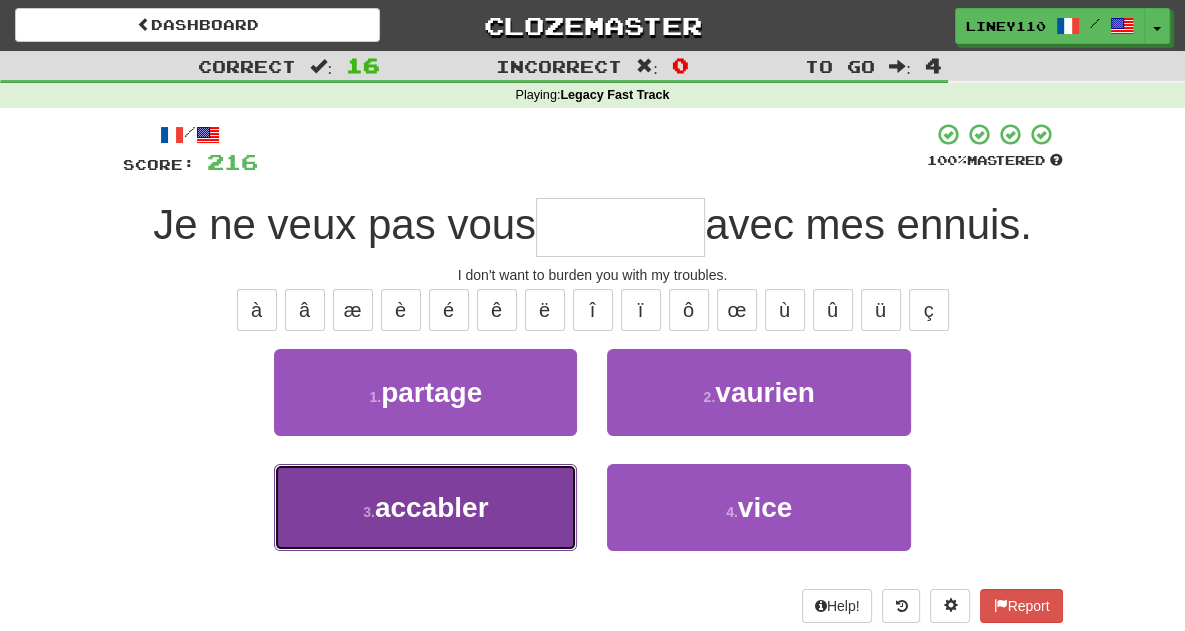 click on "3 .  accabler" at bounding box center (425, 507) 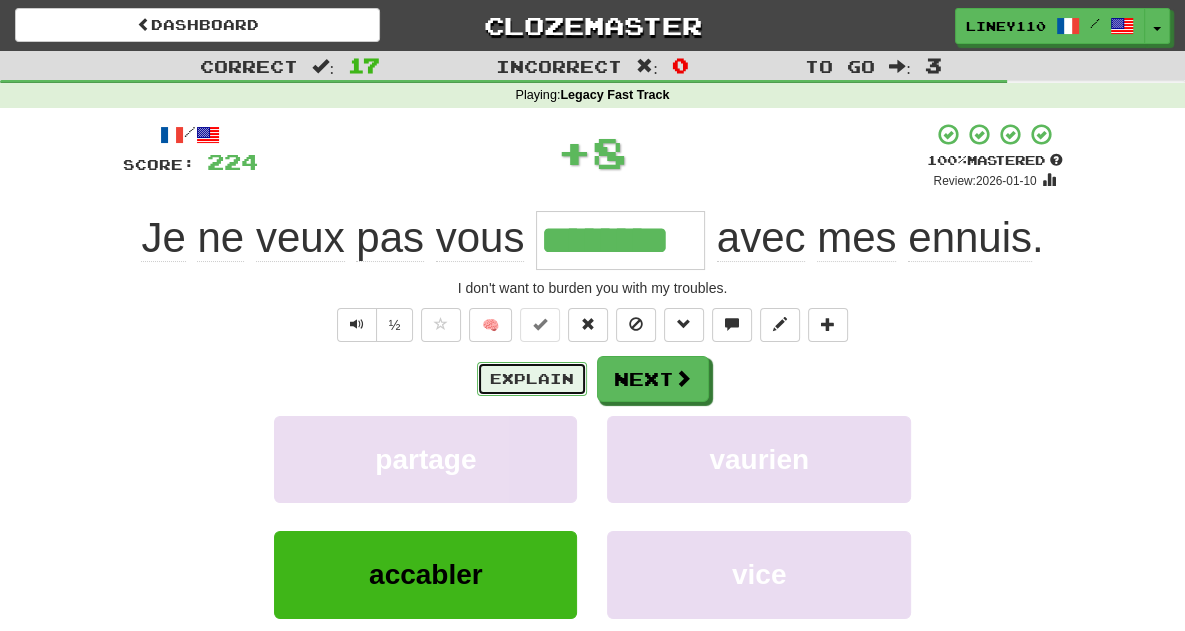 click on "Explain" at bounding box center [532, 379] 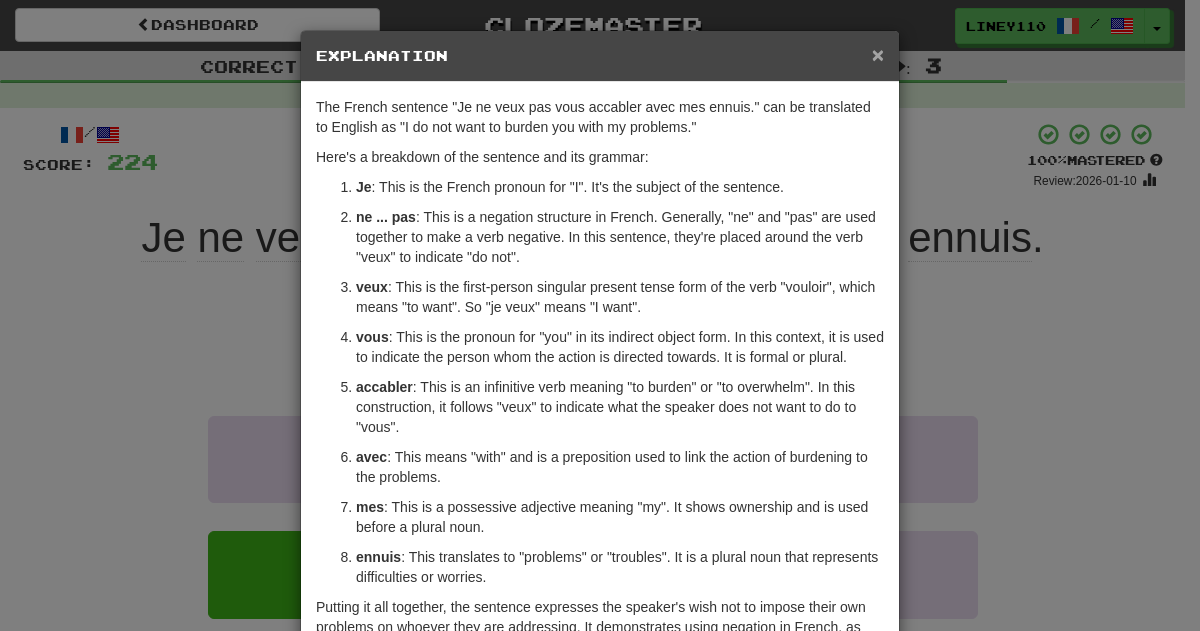 click on "×" at bounding box center [878, 54] 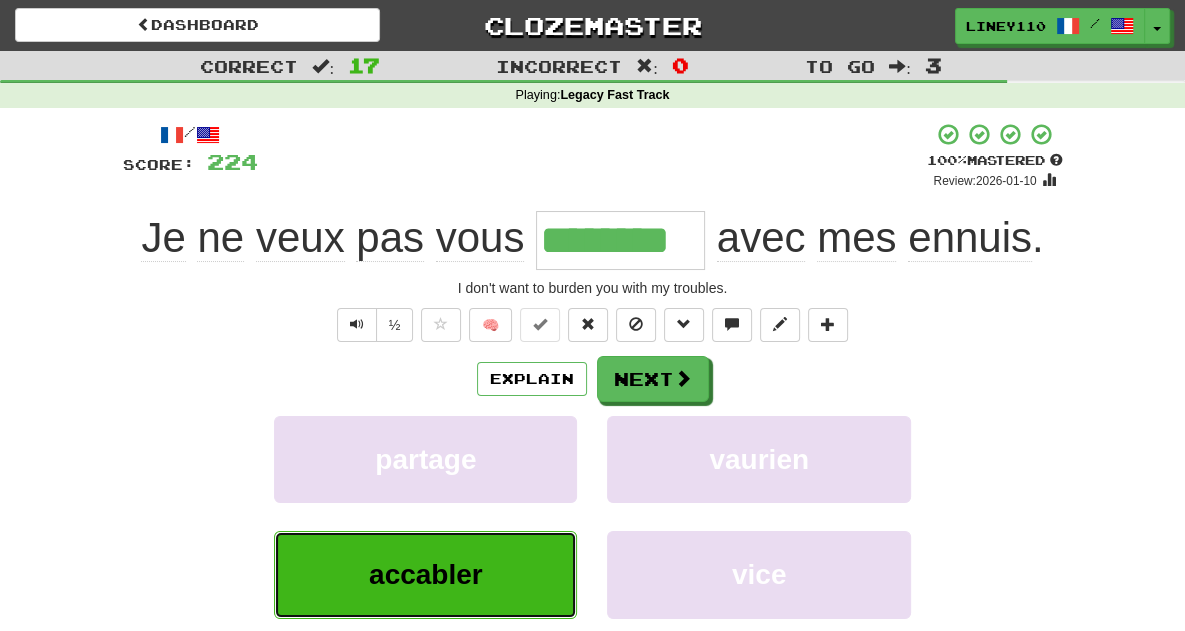 click on "accabler" at bounding box center (426, 574) 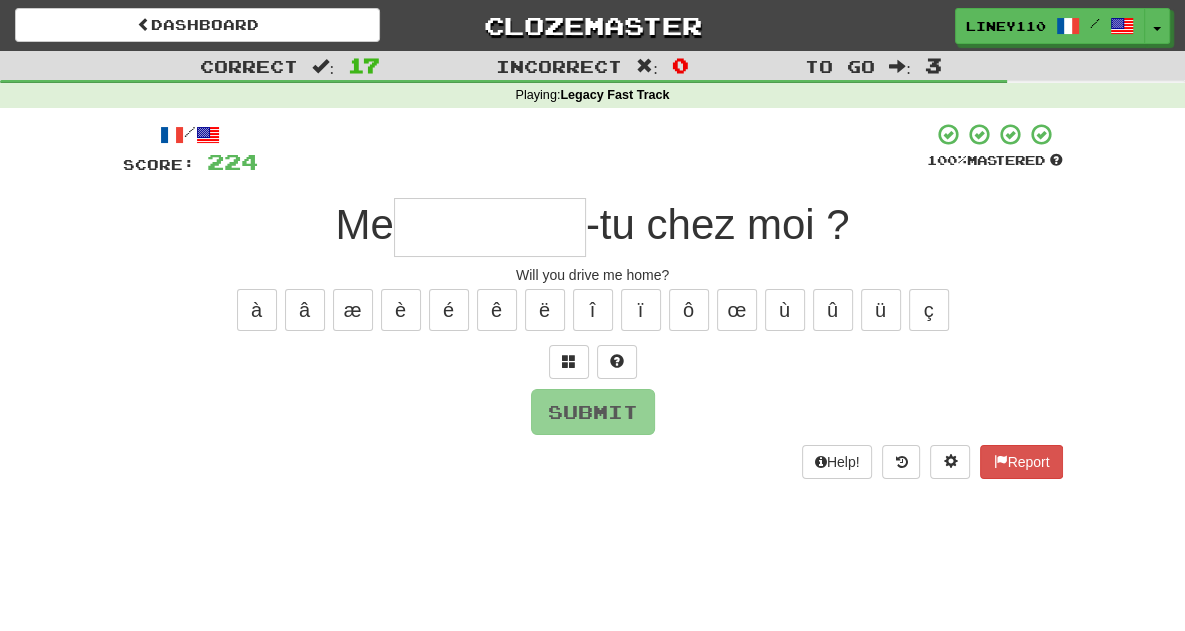 click at bounding box center [490, 227] 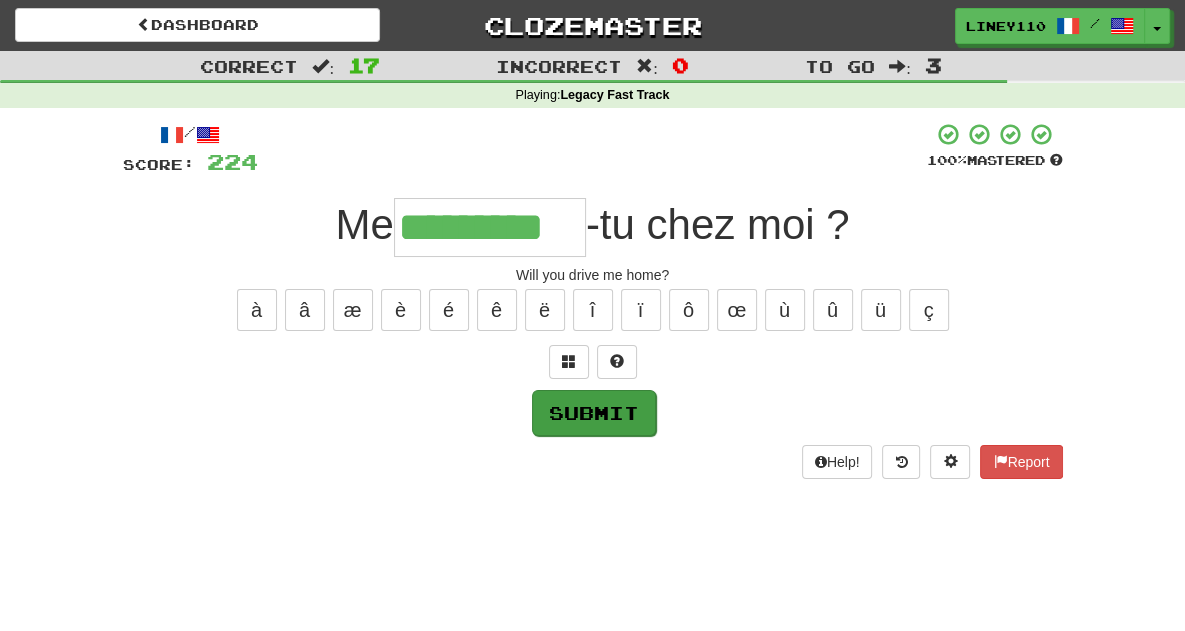 type on "*********" 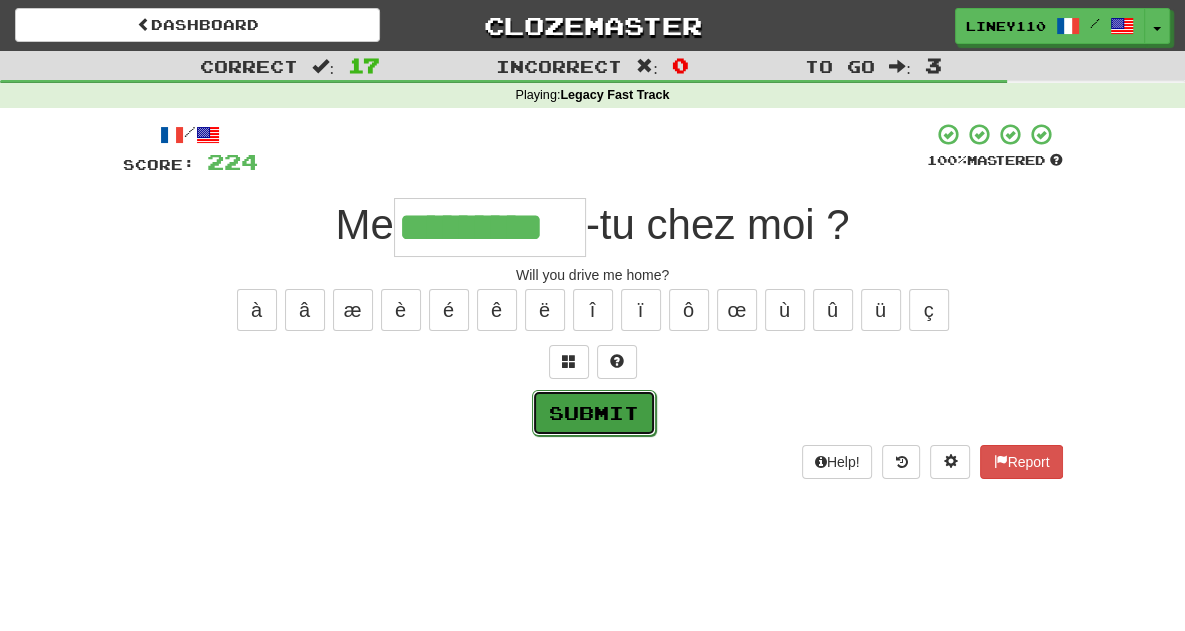 click on "Submit" at bounding box center [594, 413] 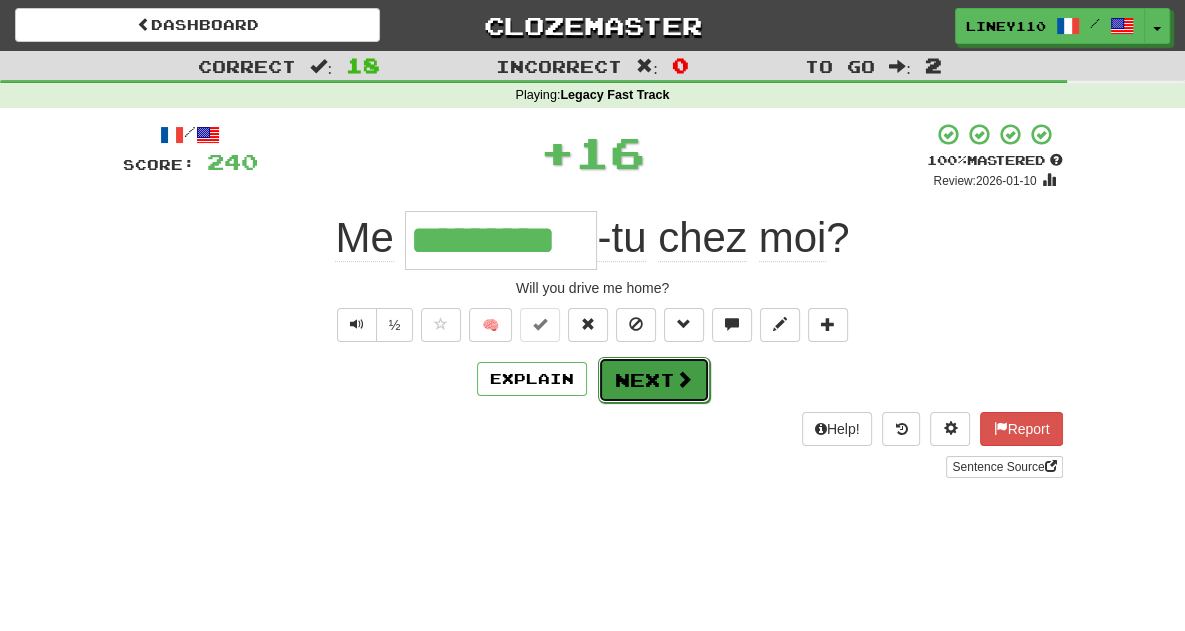 click on "Next" at bounding box center (654, 380) 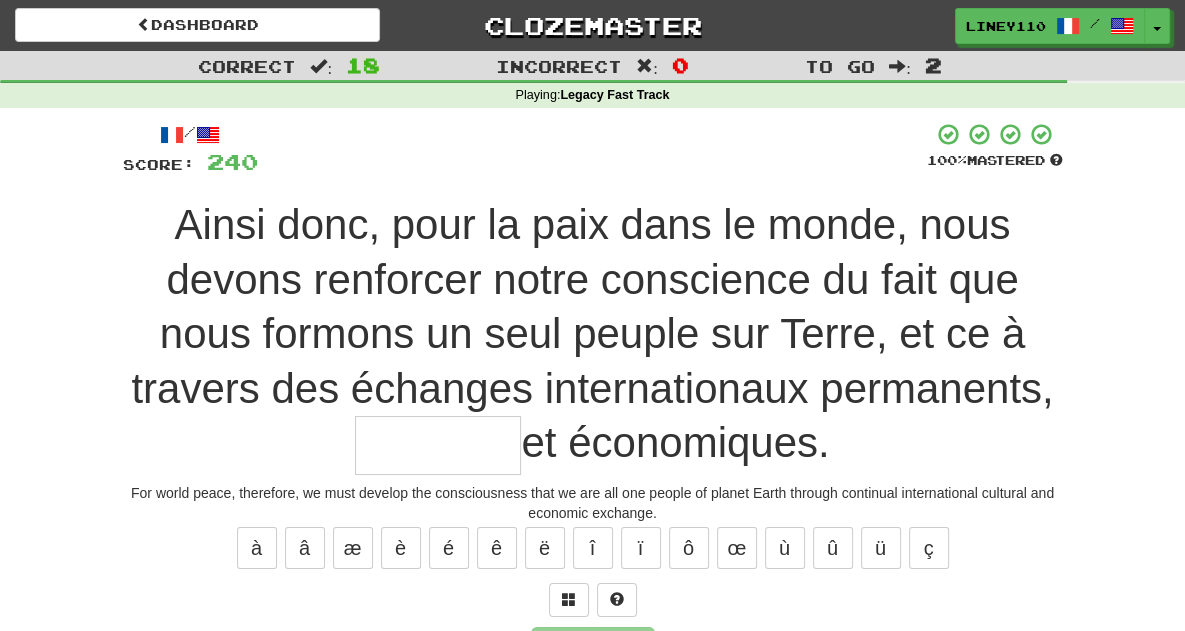 click at bounding box center (438, 445) 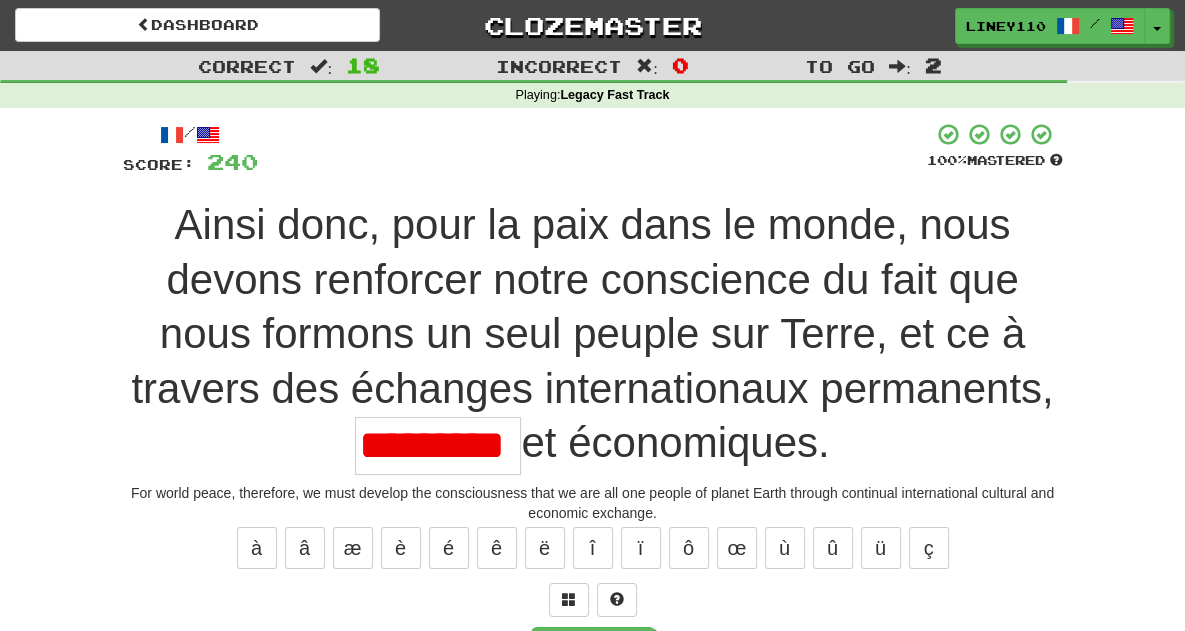 scroll, scrollTop: 0, scrollLeft: 0, axis: both 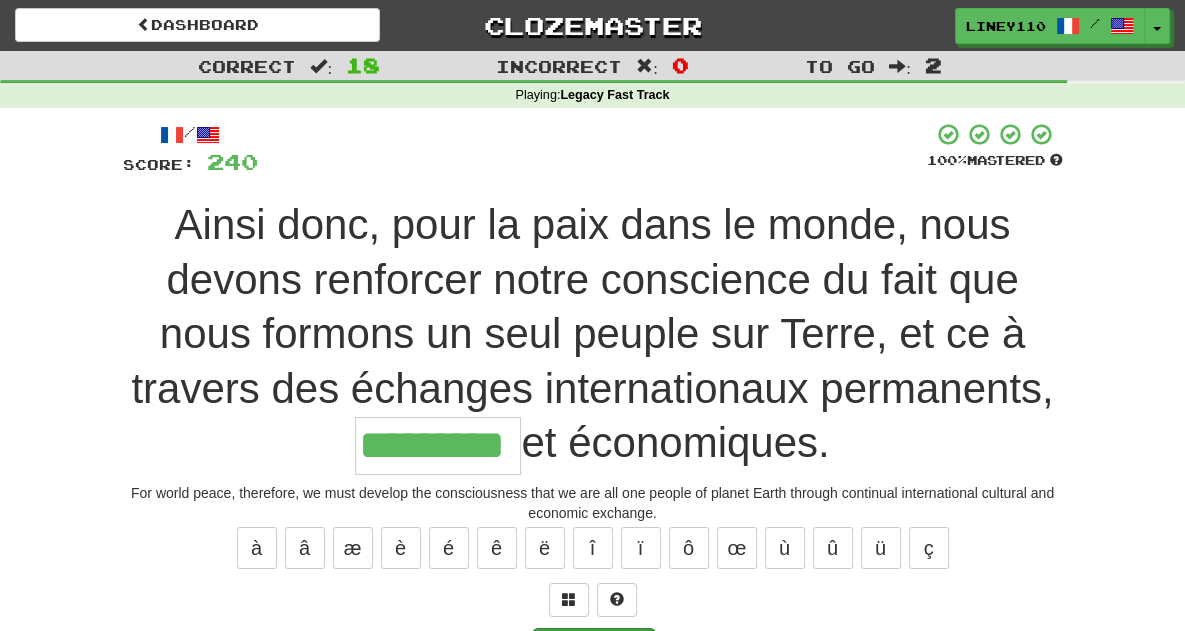 type on "*********" 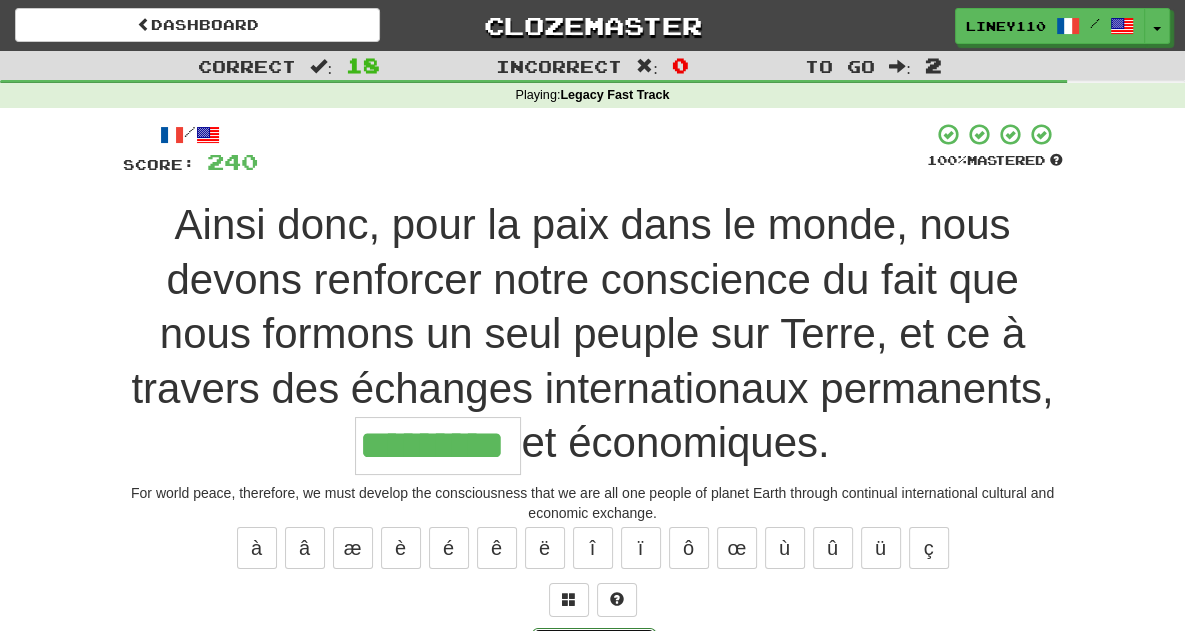click on "Submit" at bounding box center (594, 651) 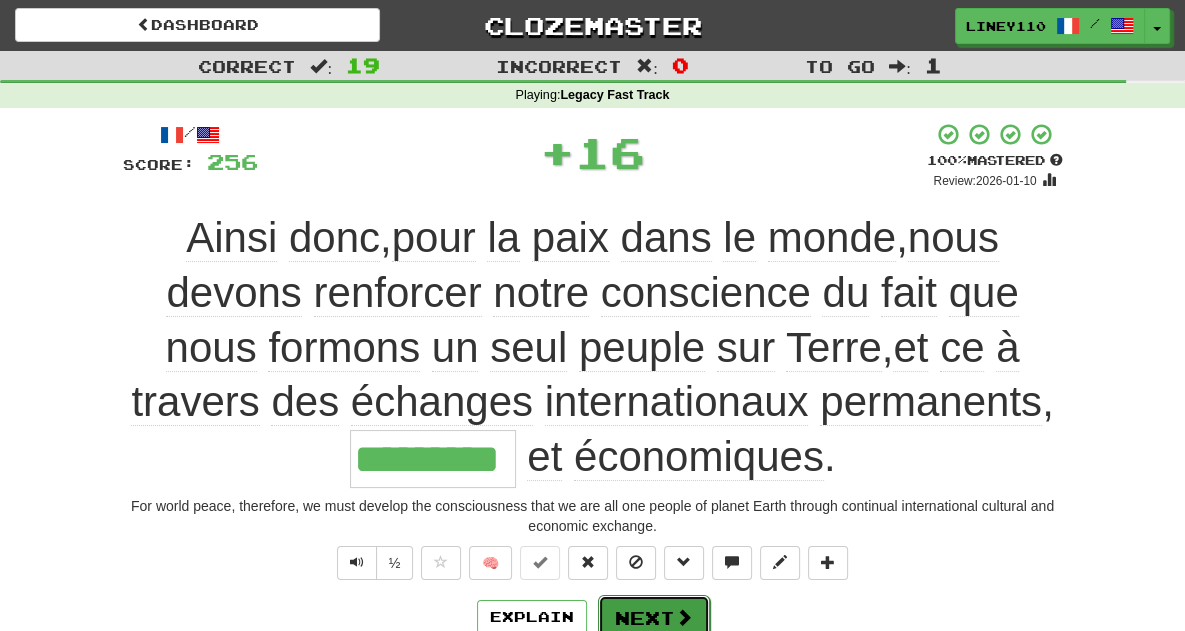 click on "Next" at bounding box center (654, 618) 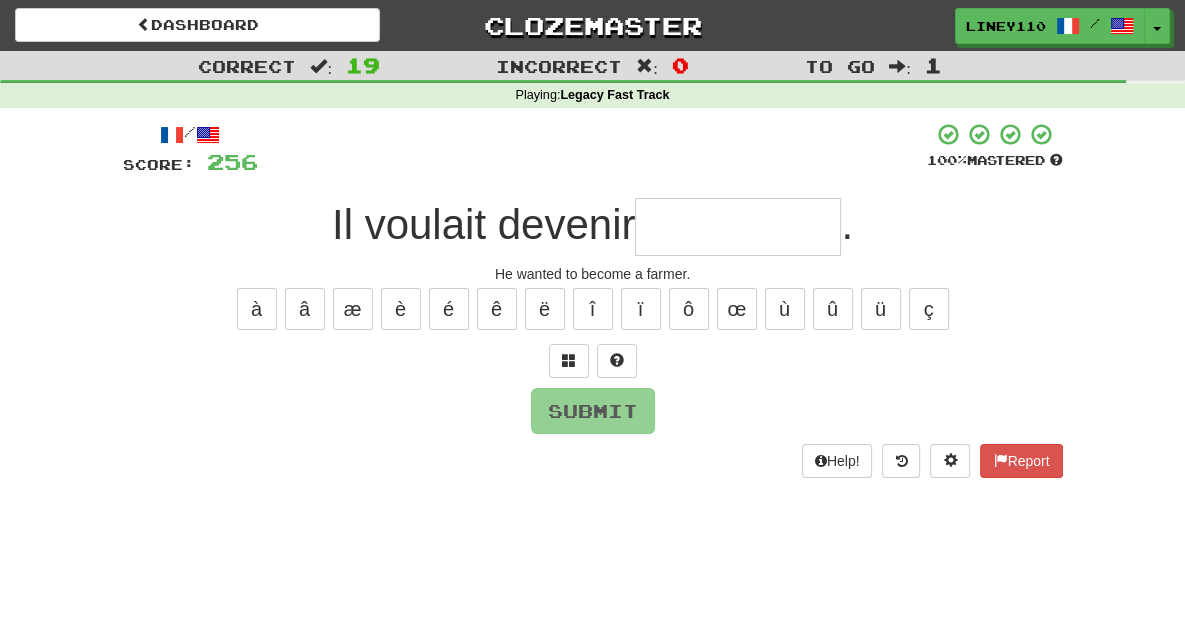 click at bounding box center [738, 227] 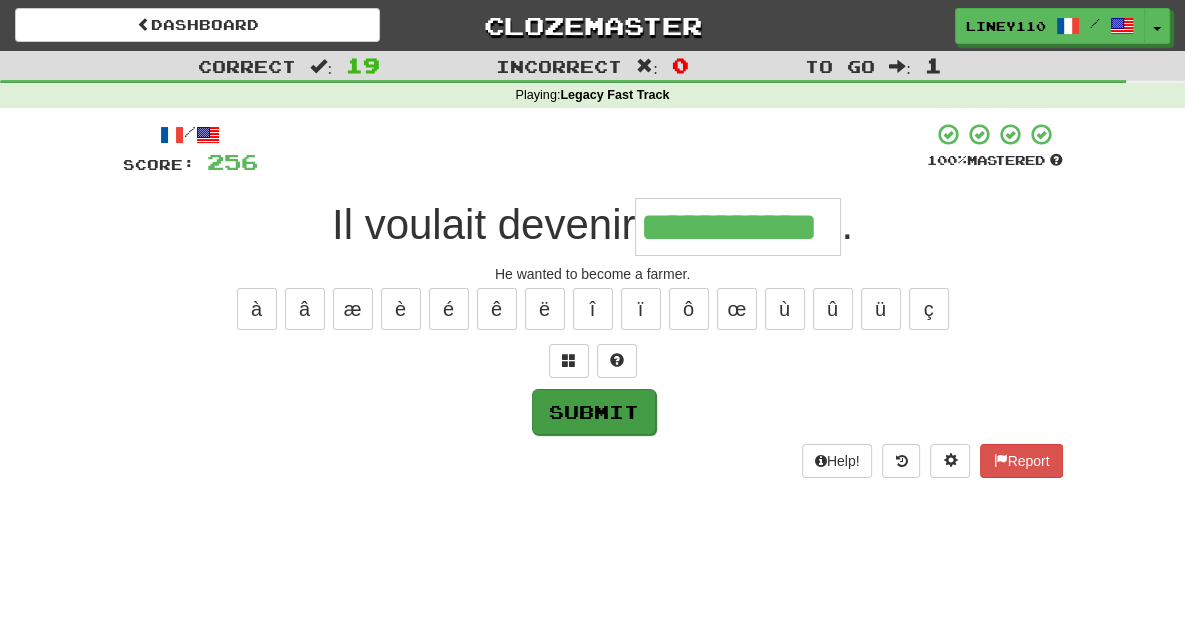 type on "**********" 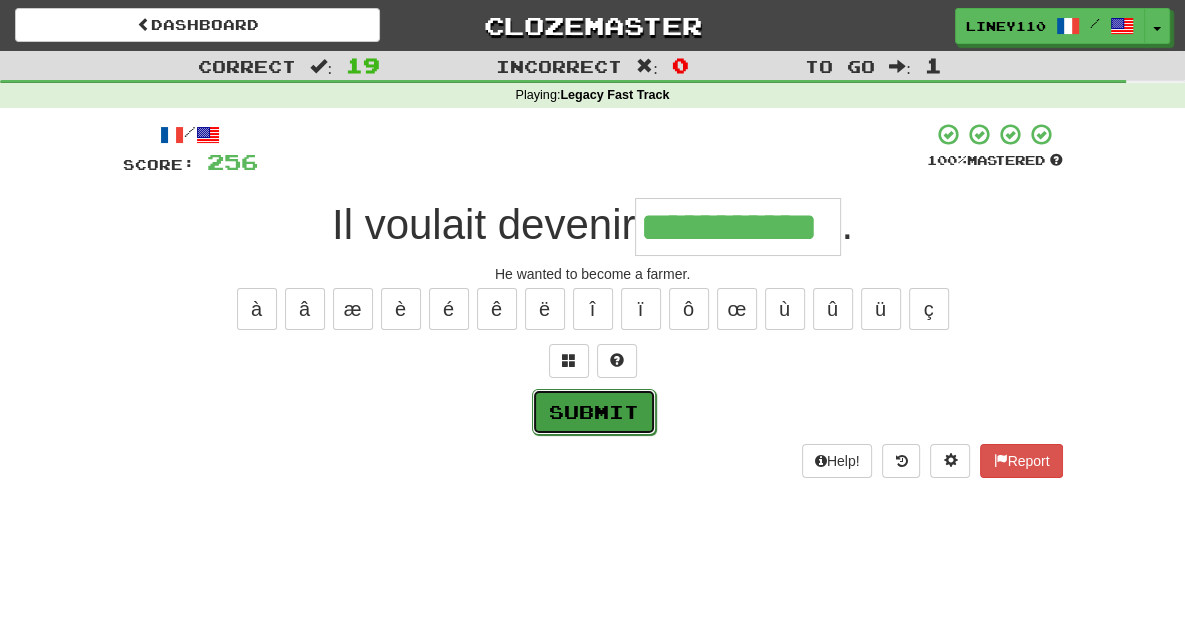 click on "Submit" at bounding box center (594, 412) 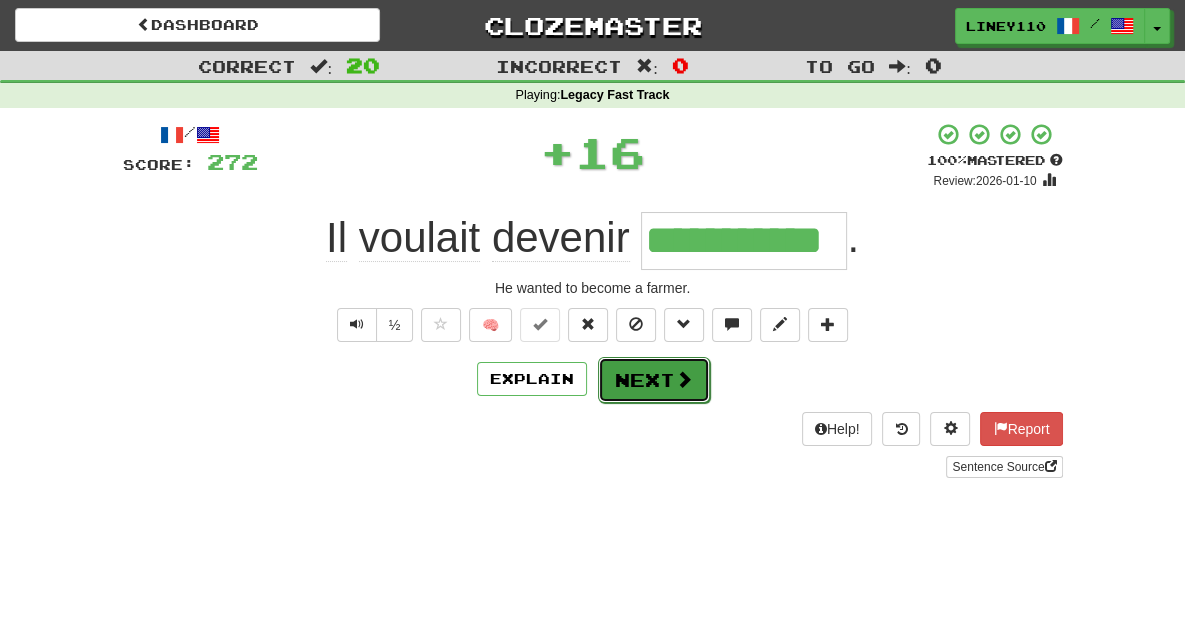 click on "Next" at bounding box center (654, 380) 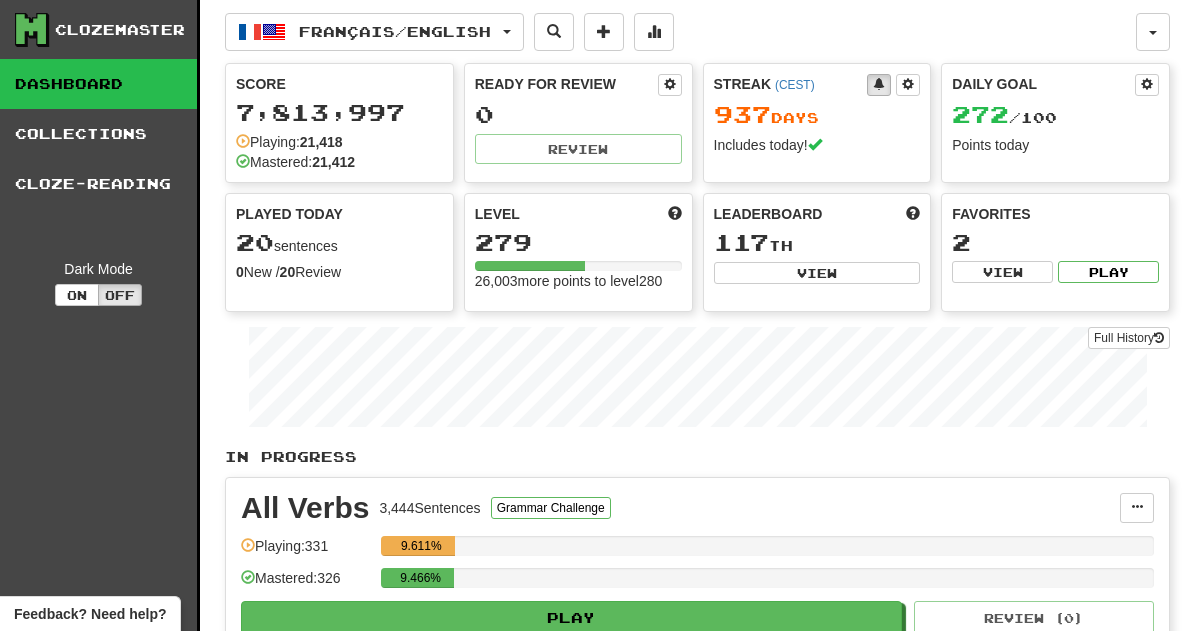 scroll, scrollTop: 0, scrollLeft: 0, axis: both 